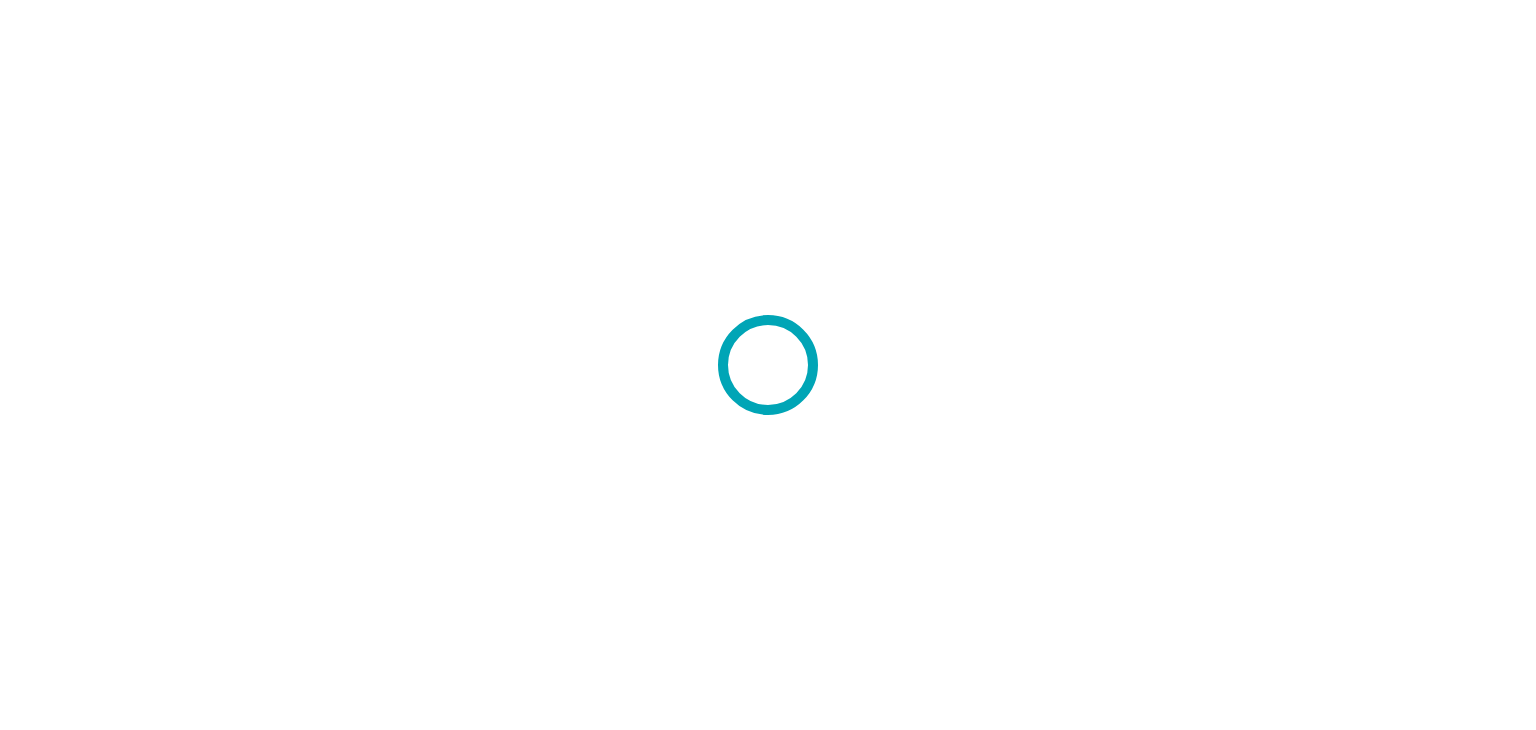 scroll, scrollTop: 0, scrollLeft: 0, axis: both 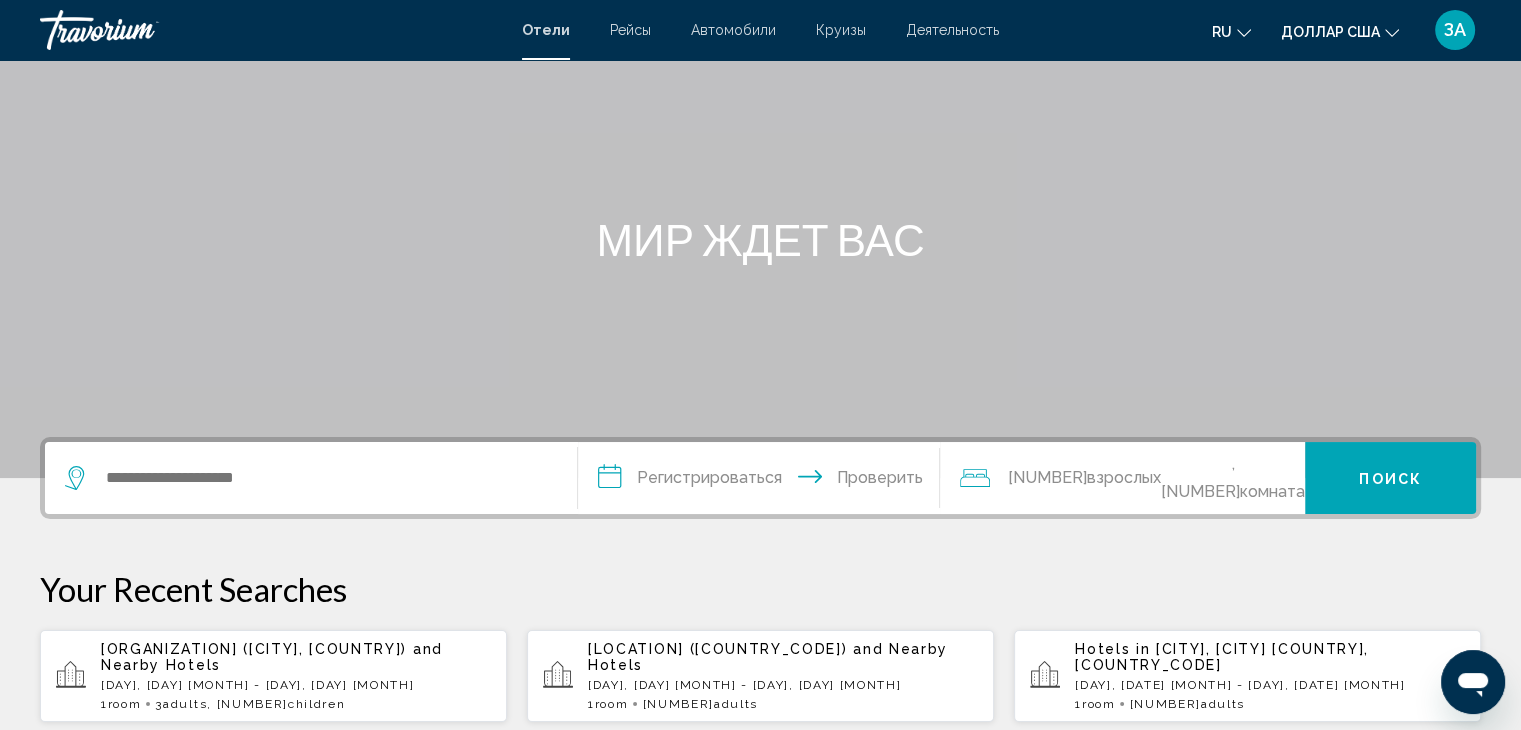 click on "Деятельность" at bounding box center (952, 30) 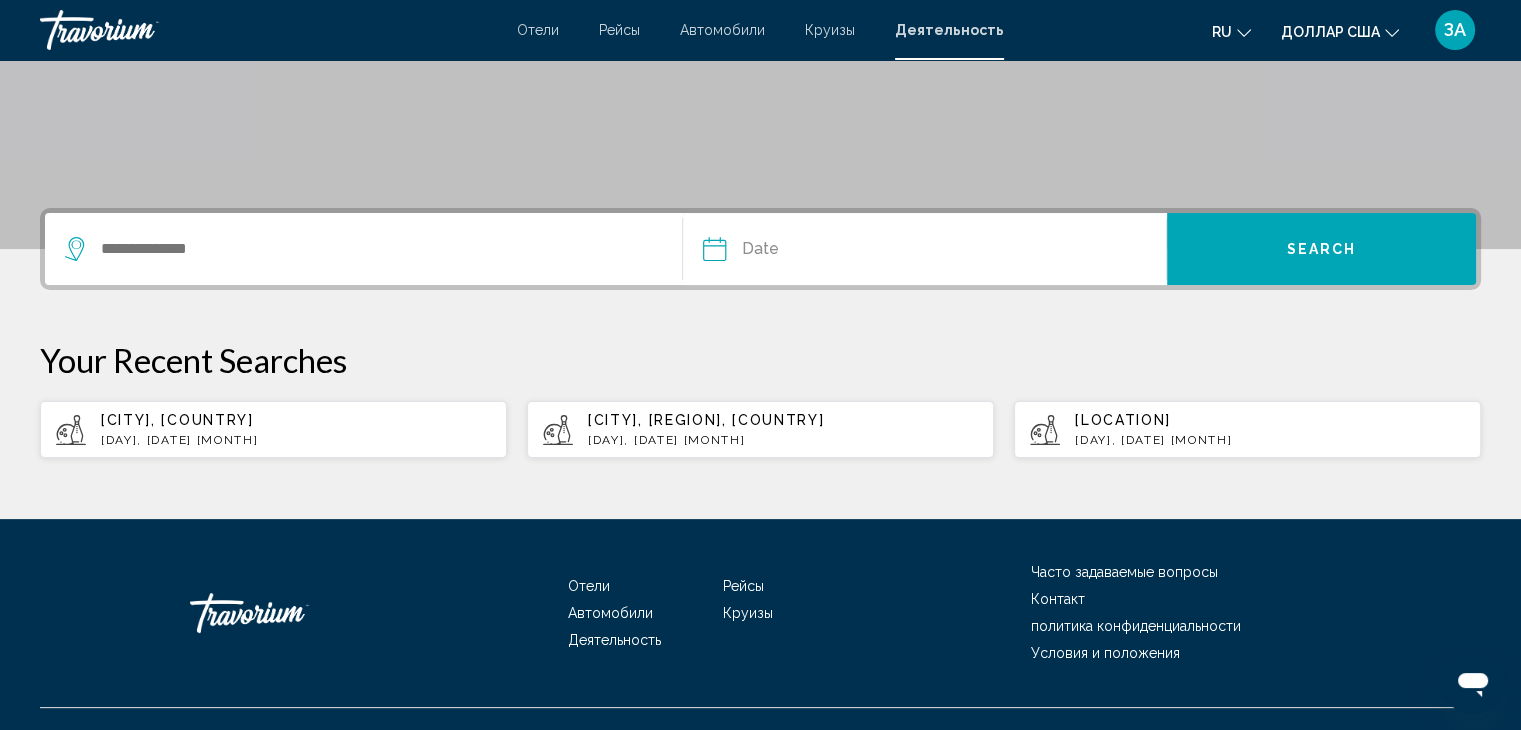 scroll, scrollTop: 352, scrollLeft: 0, axis: vertical 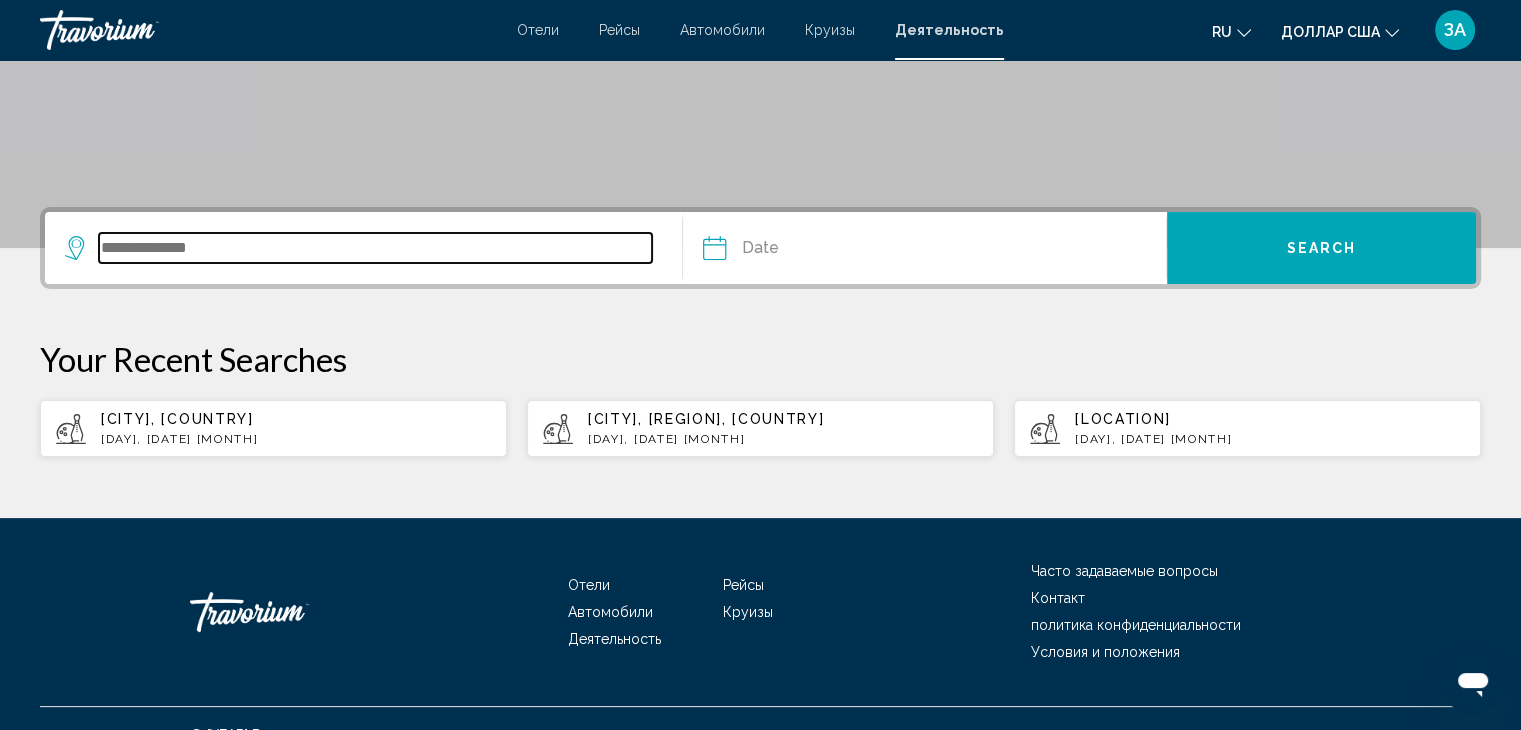 click at bounding box center (375, 248) 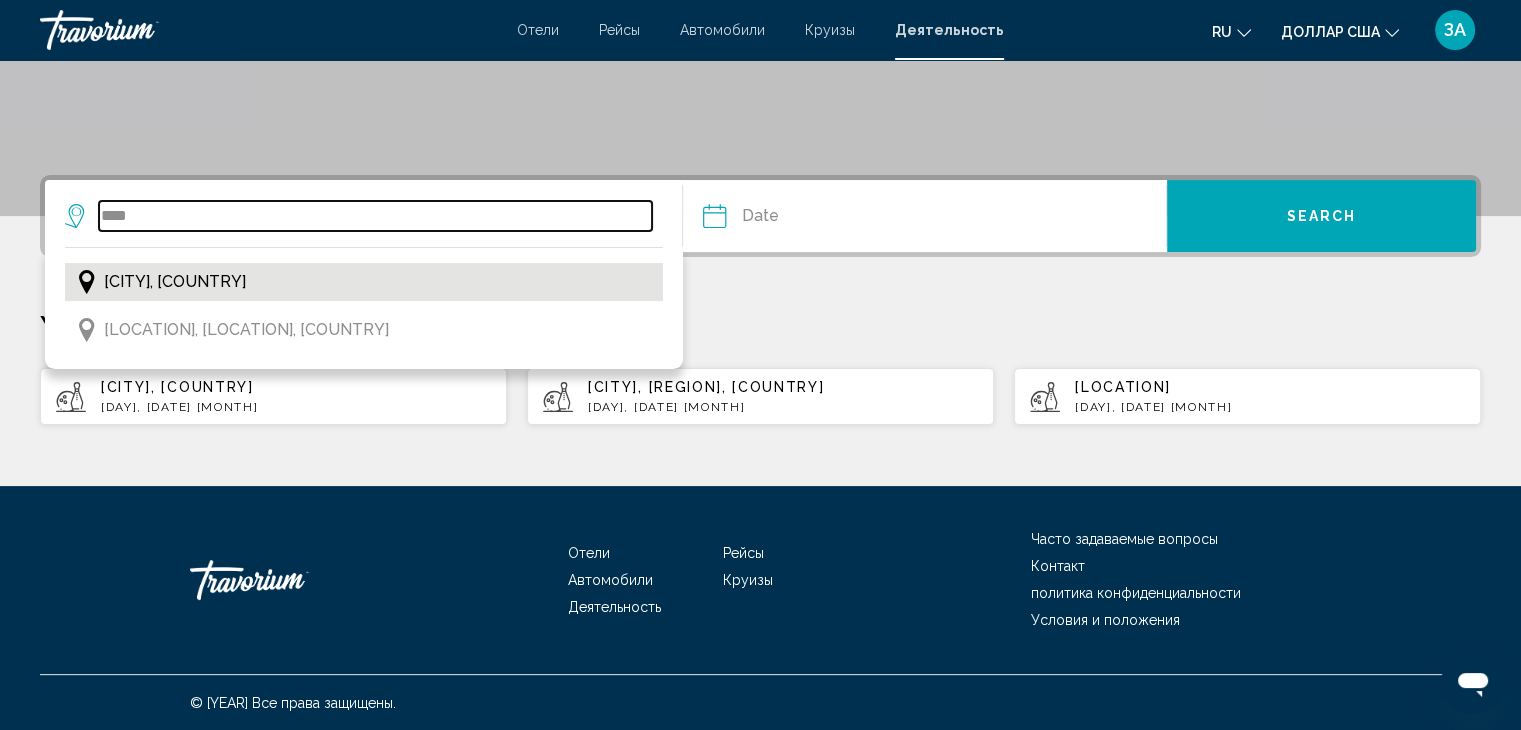 type on "****" 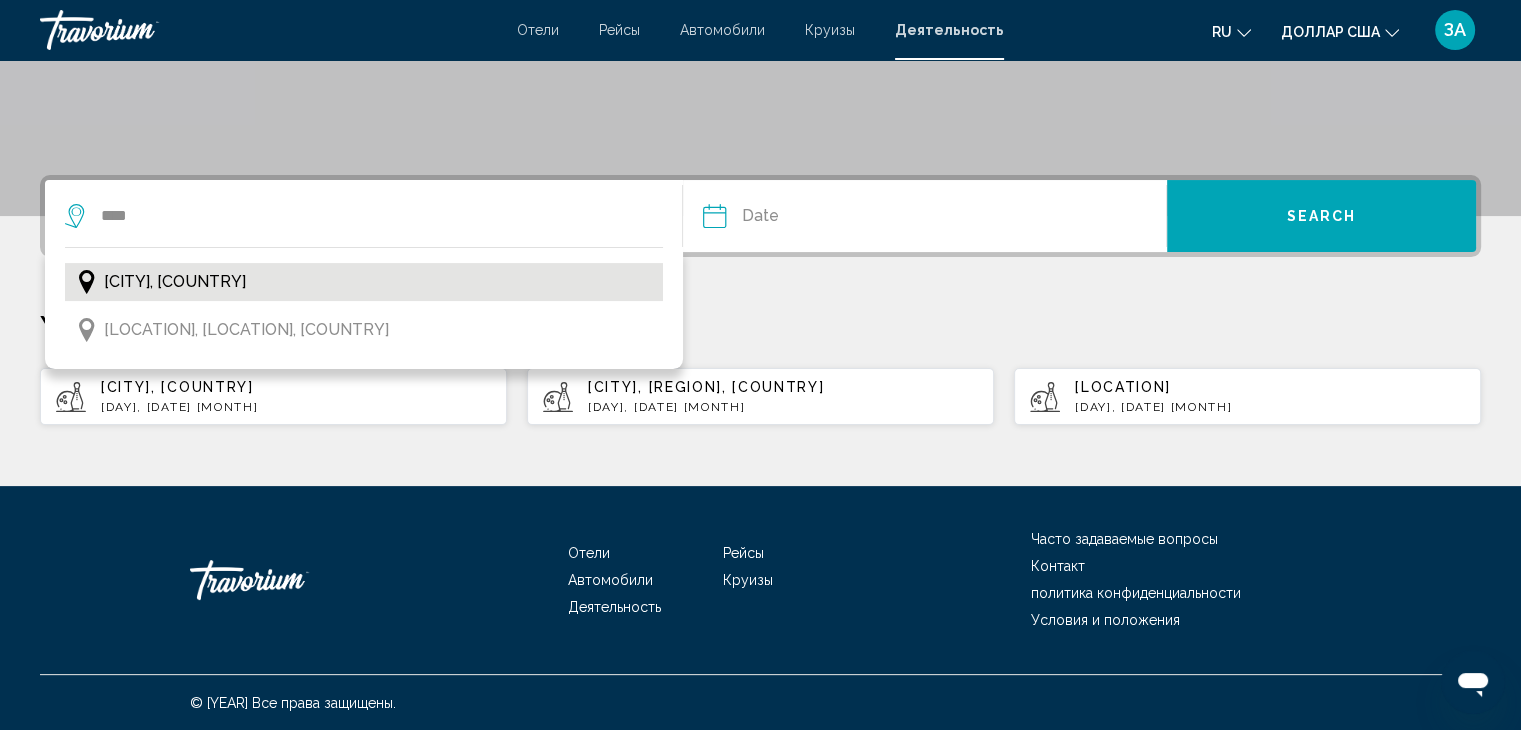 click on "[CITY], [COUNTRY]" at bounding box center [175, 282] 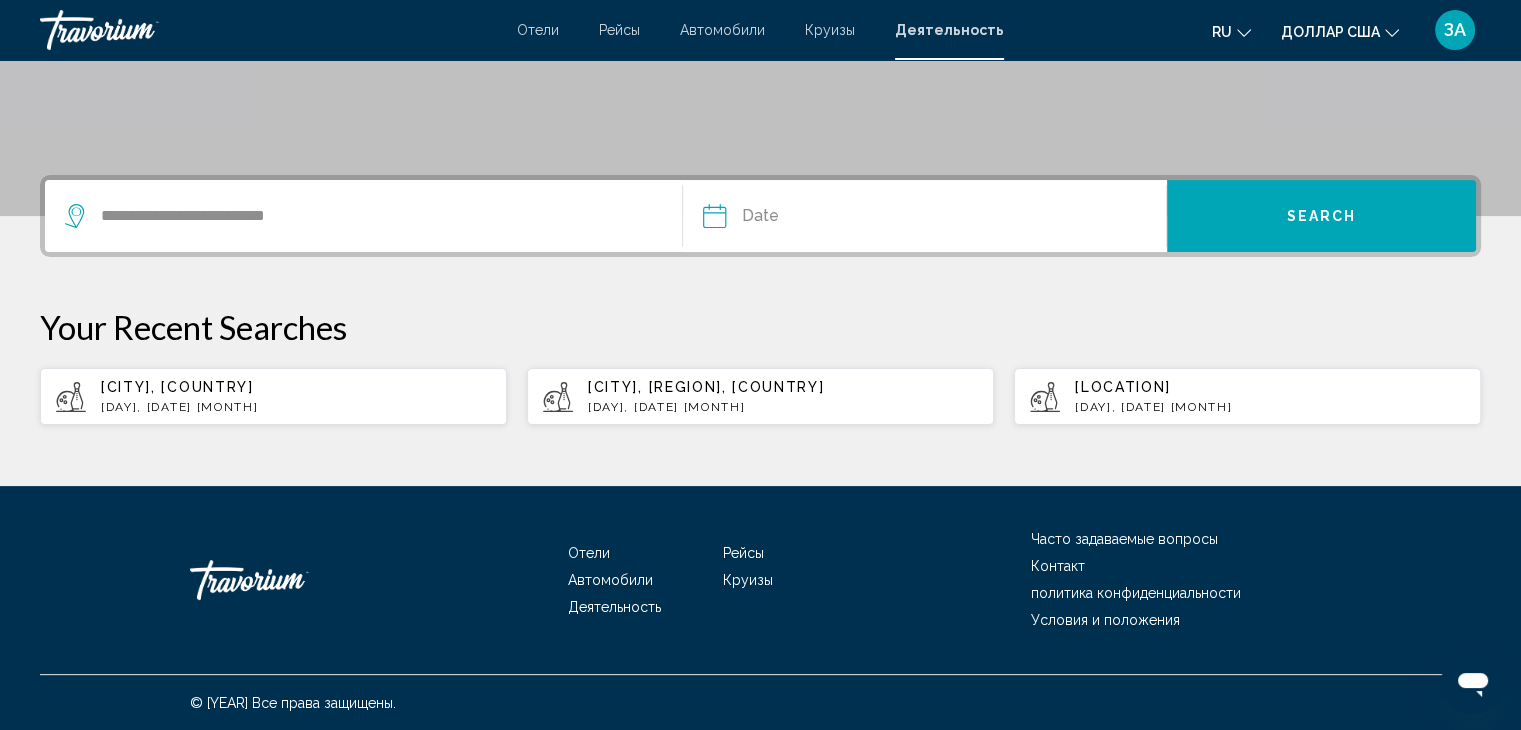 click at bounding box center (817, 219) 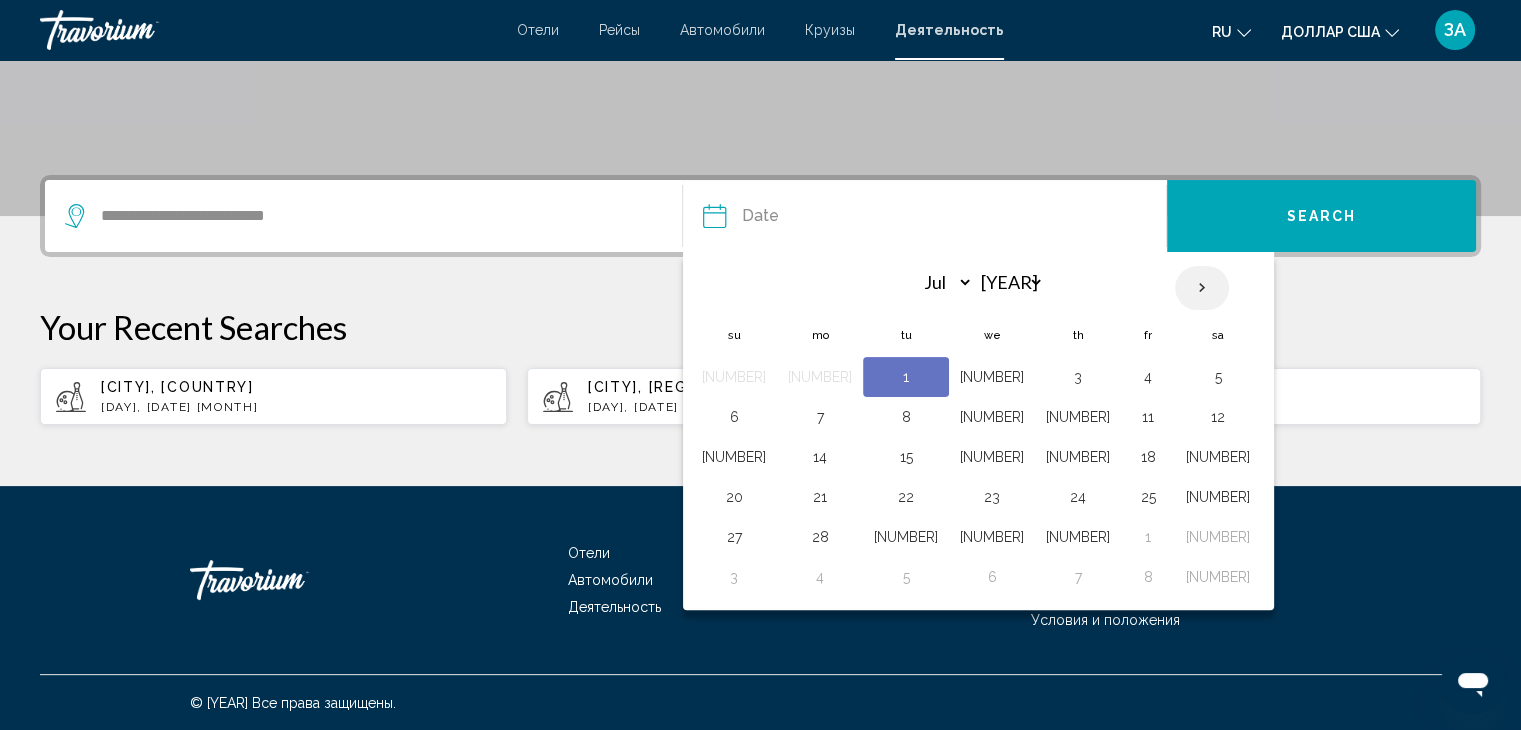 click at bounding box center (1202, 288) 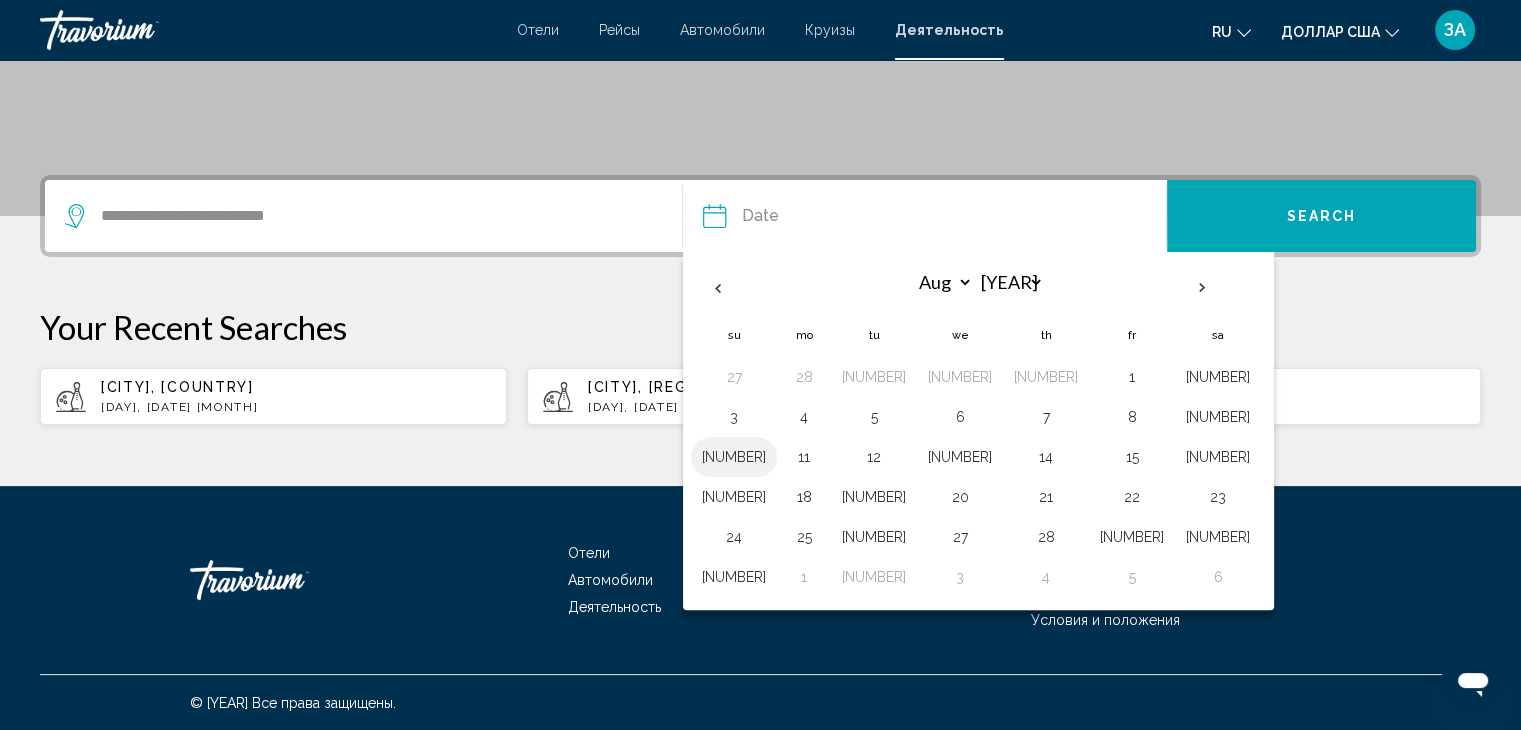 click on "[NUMBER]" at bounding box center (734, 457) 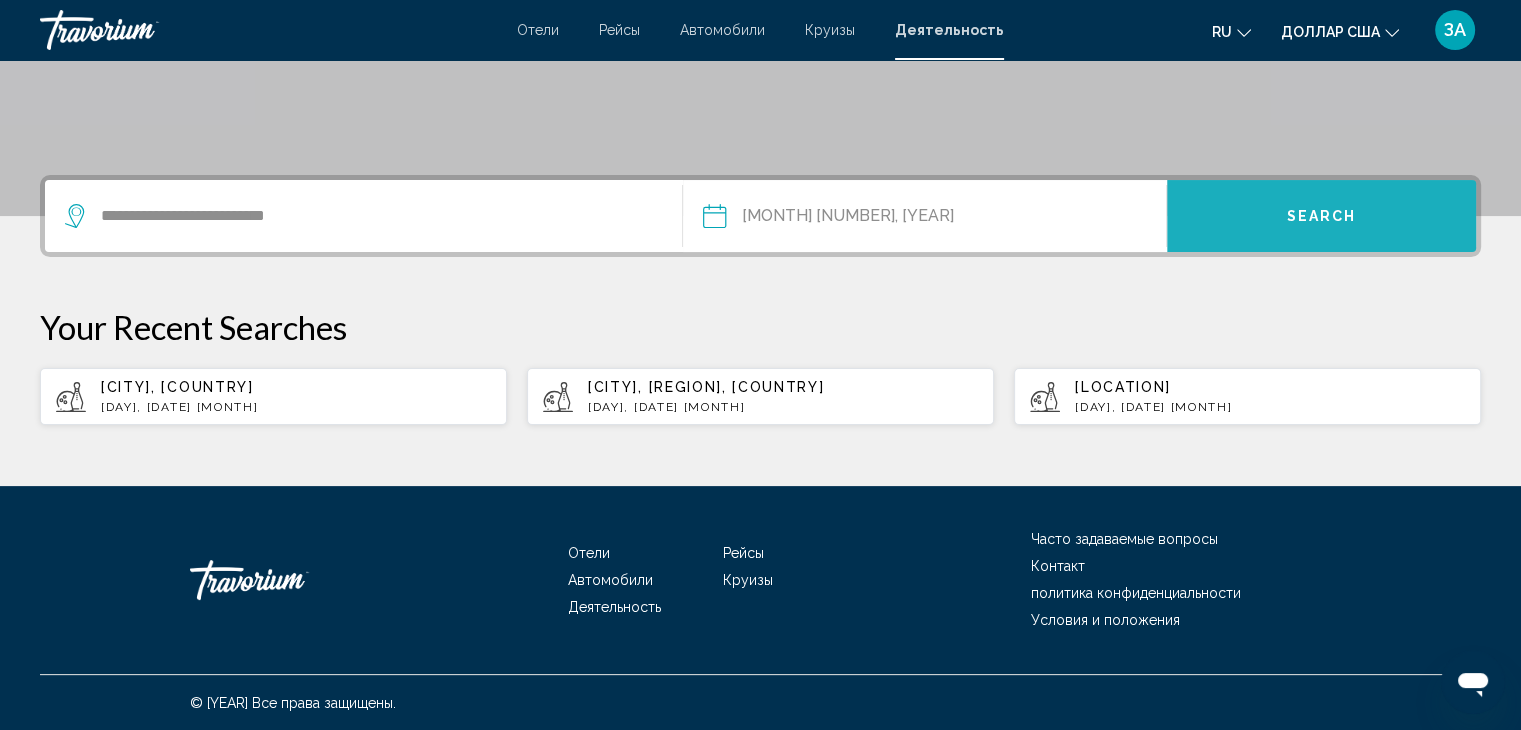 click on "Search" at bounding box center (1322, 217) 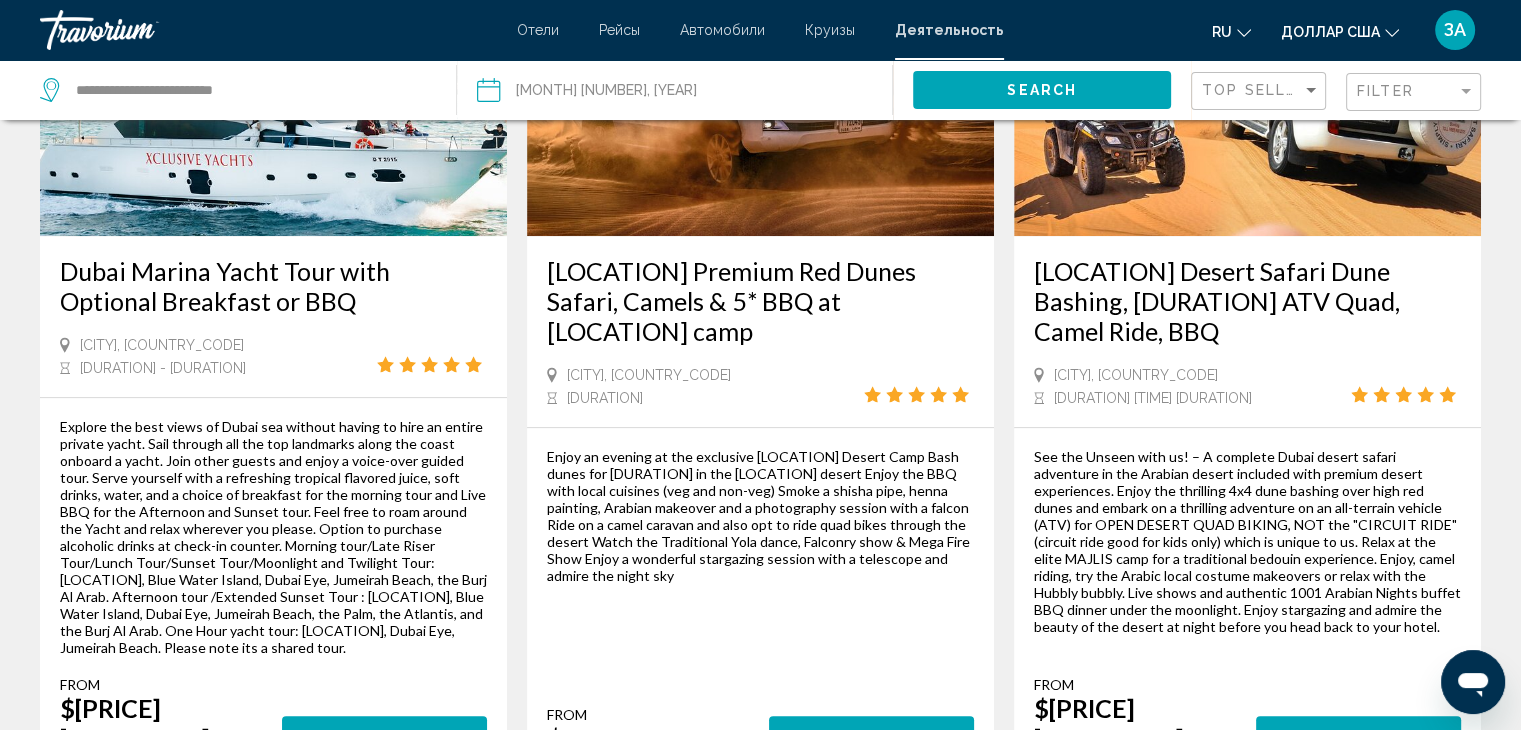 scroll, scrollTop: 1012, scrollLeft: 0, axis: vertical 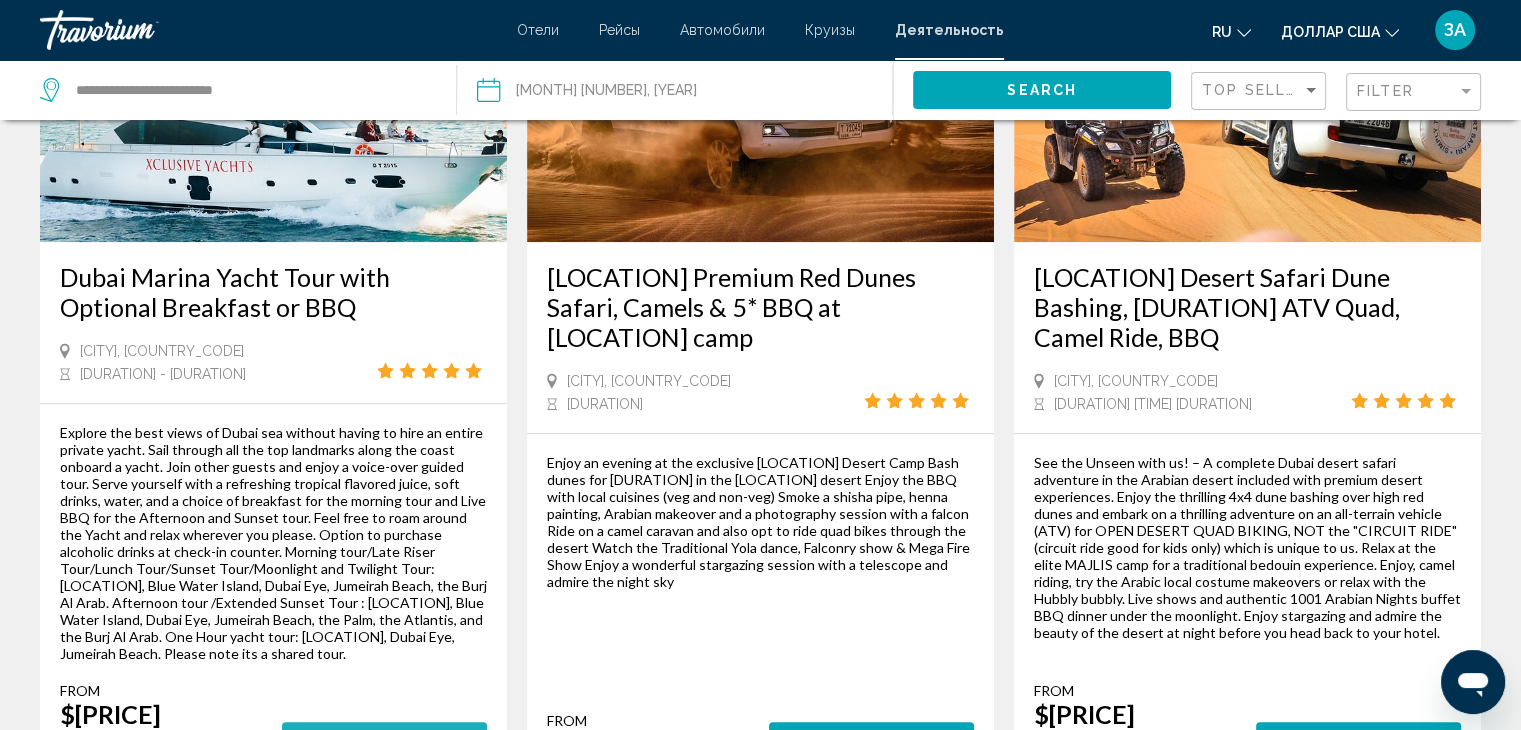 click on "More Information" at bounding box center [384, 741] 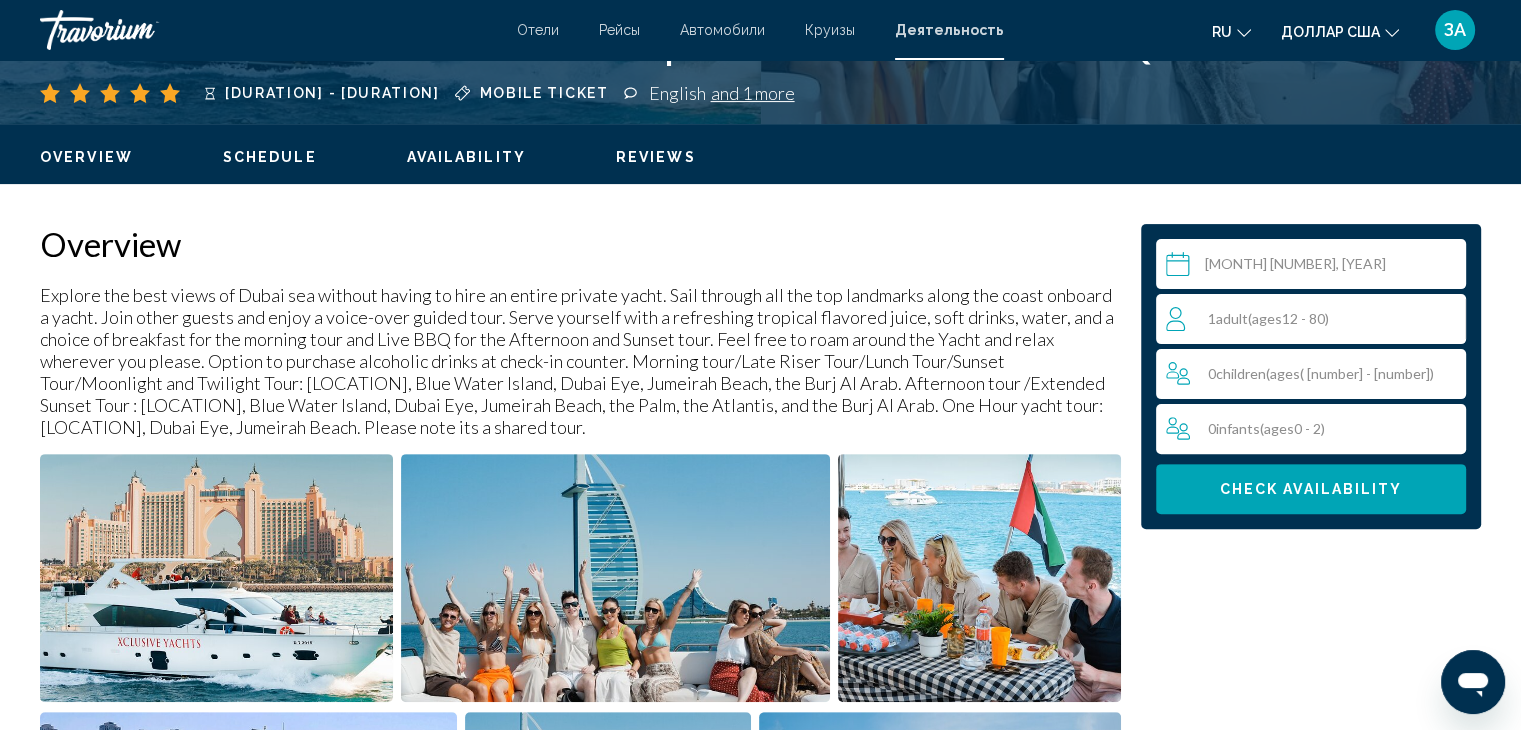 scroll, scrollTop: 622, scrollLeft: 0, axis: vertical 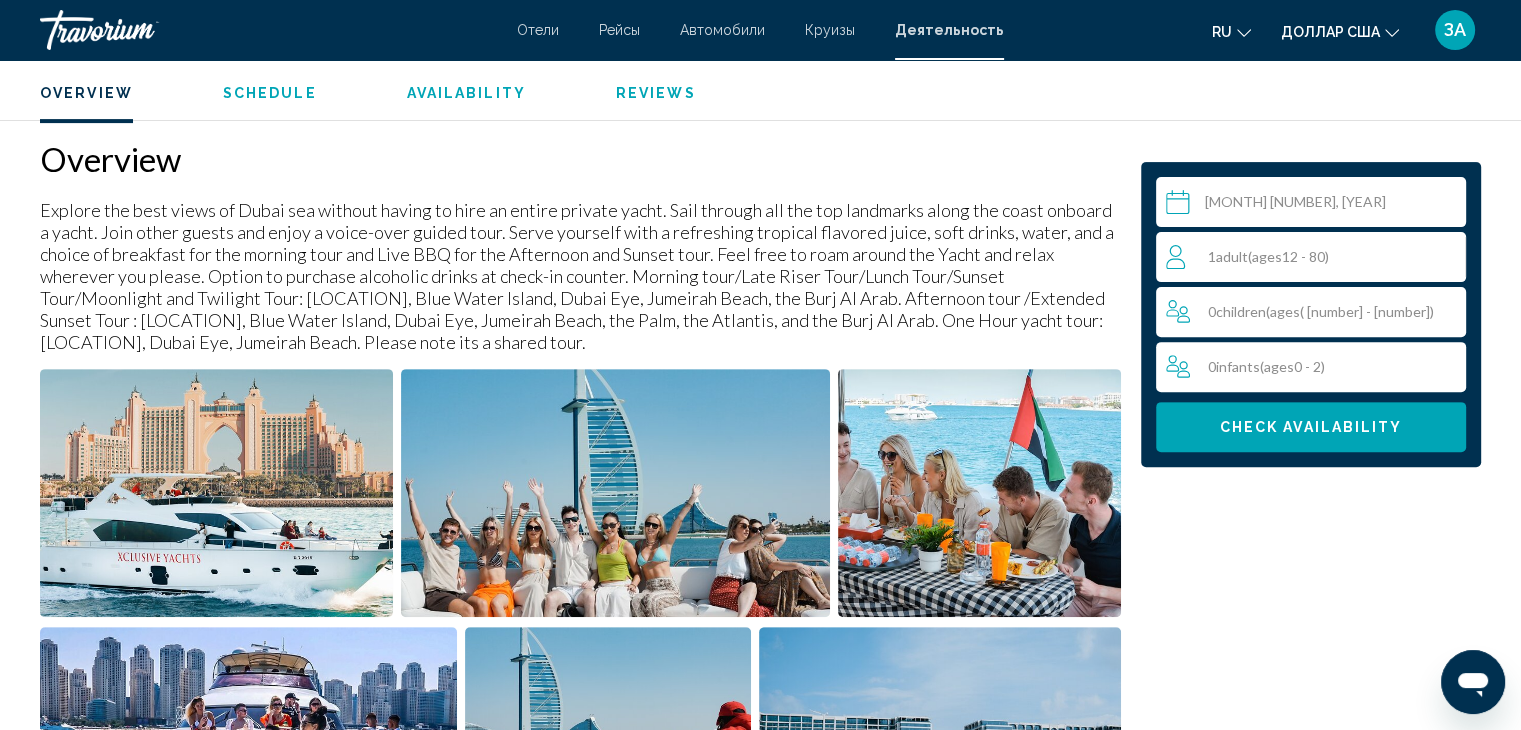click on "( ages  [NUMBER] - [NUMBER])" at bounding box center (1288, 256) 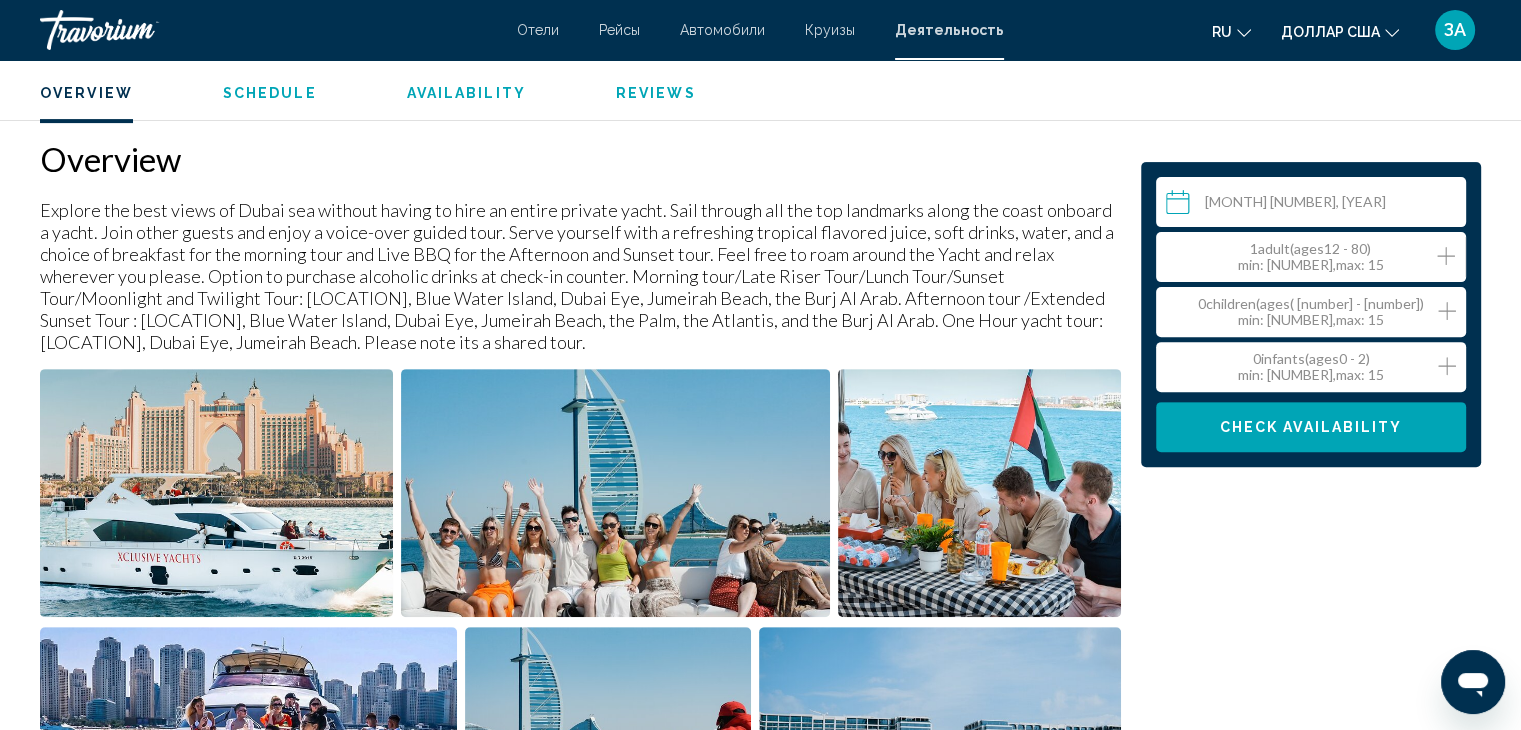 click at bounding box center [1446, 256] 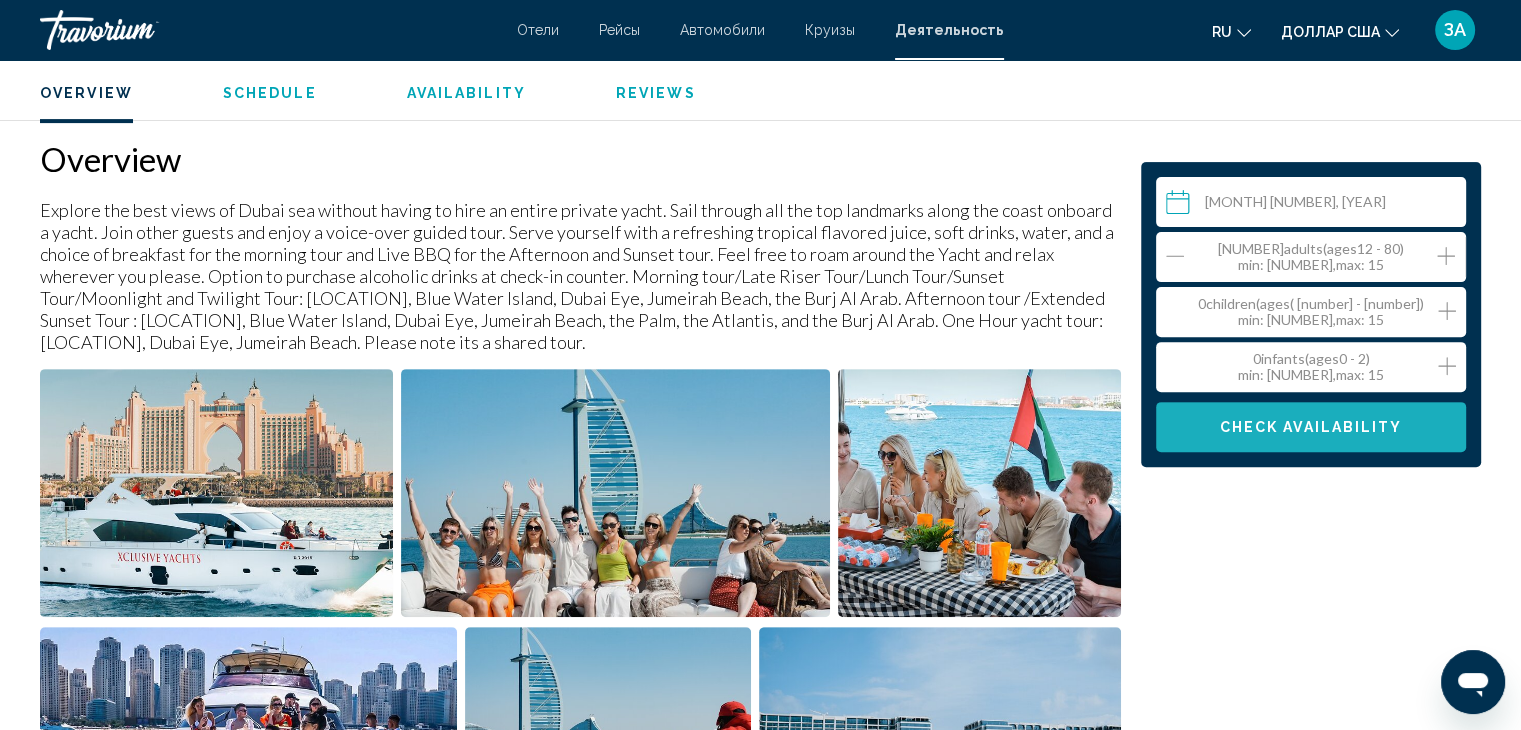 click on "Check Availability" at bounding box center [1311, 428] 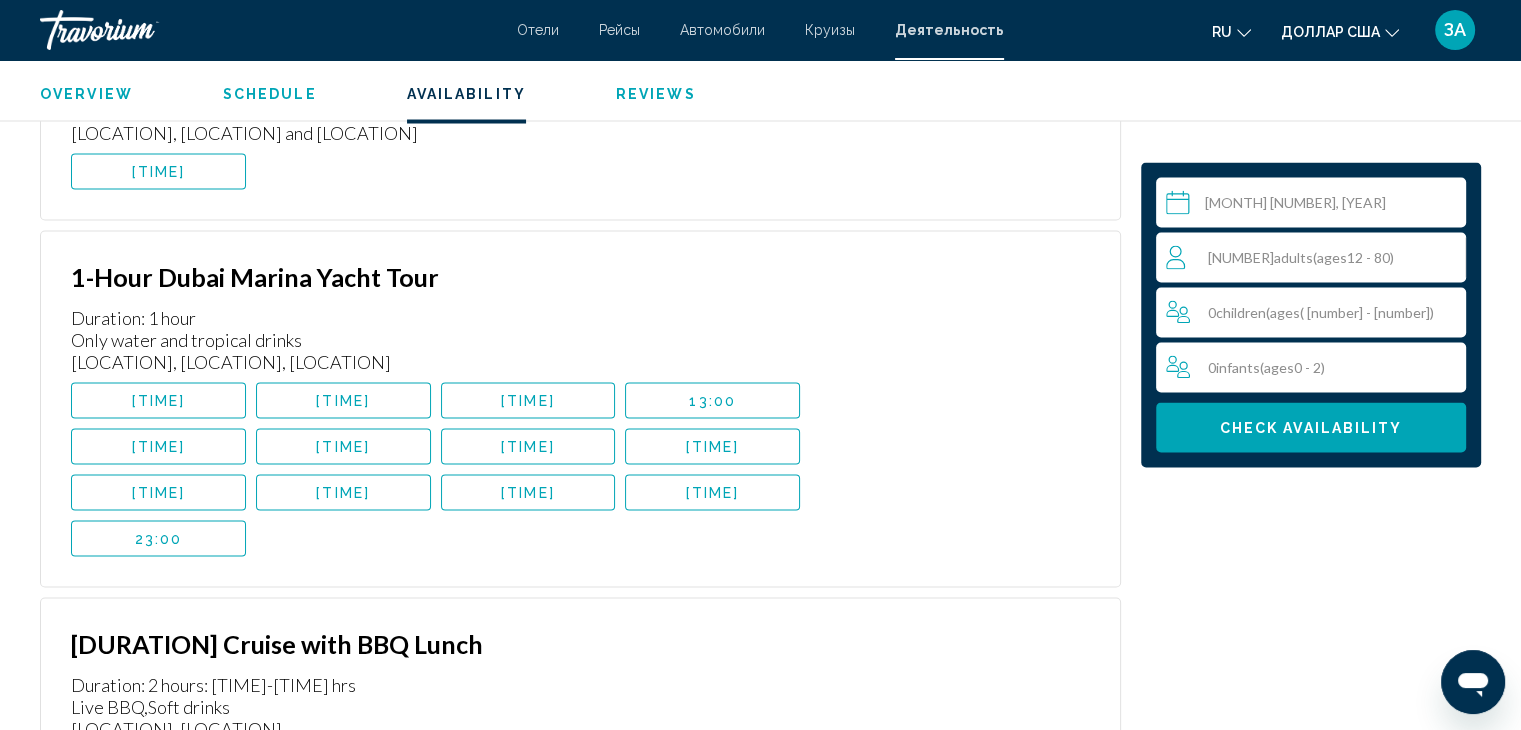 scroll, scrollTop: 3738, scrollLeft: 0, axis: vertical 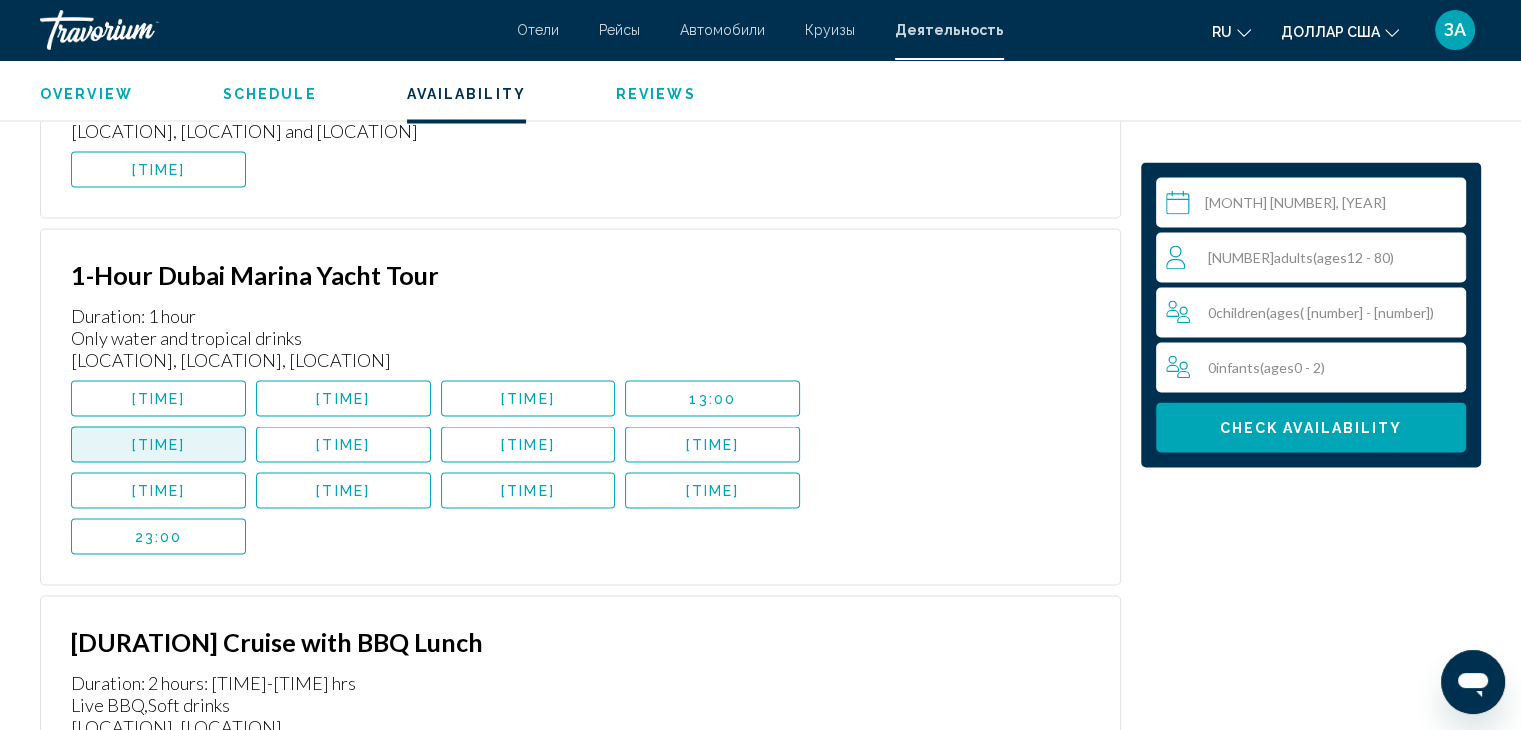 click on "[TIME]" at bounding box center [158, 444] 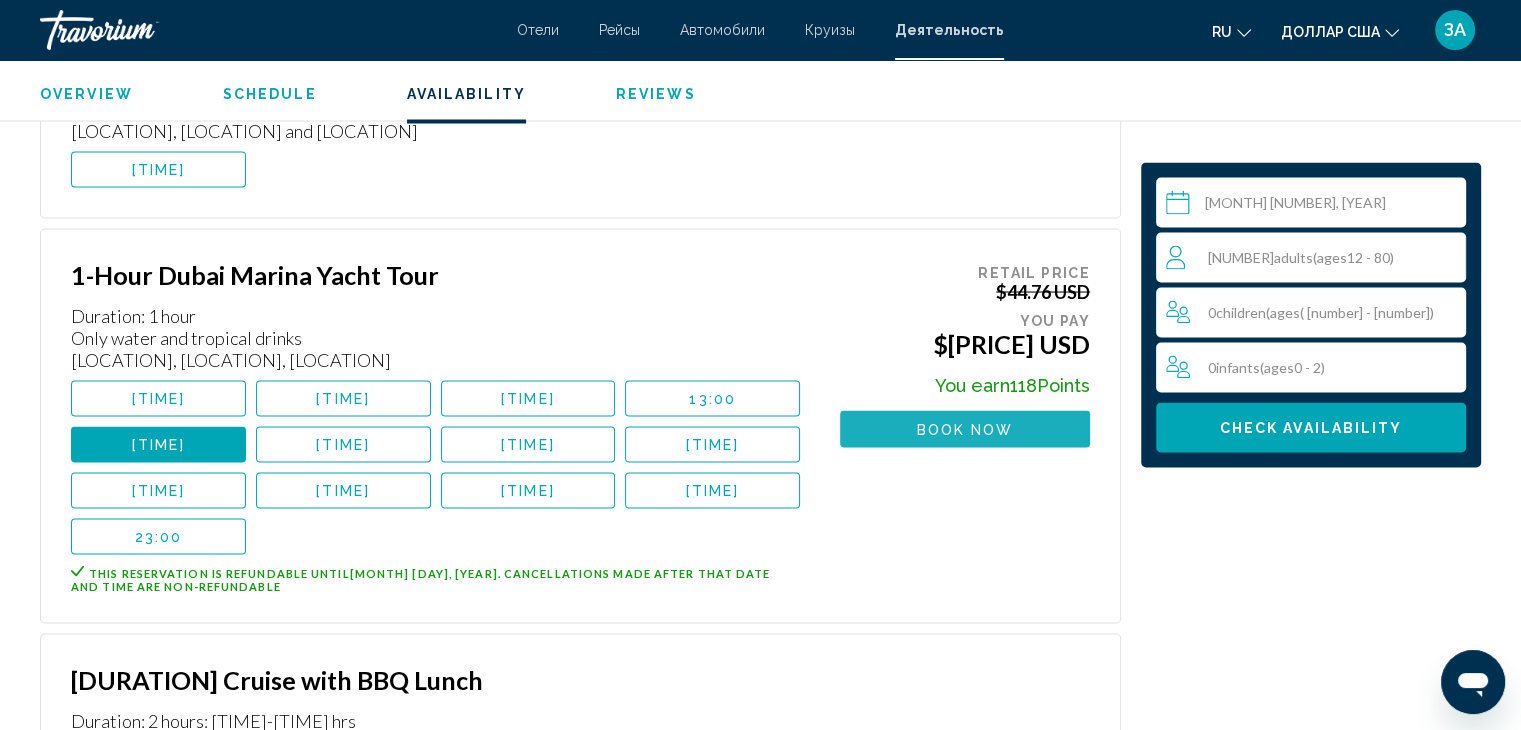 click on "Book now" at bounding box center [965, 429] 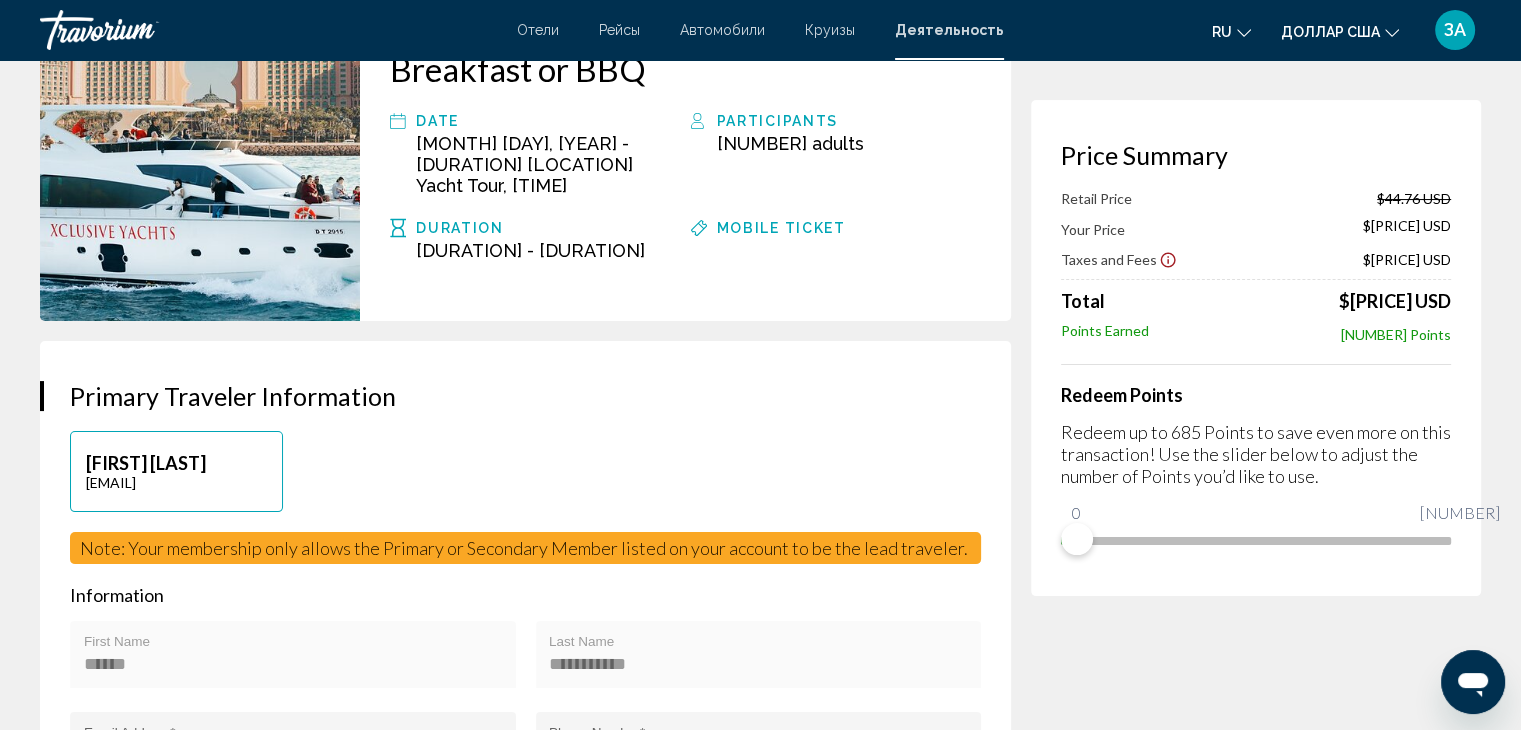 scroll, scrollTop: 206, scrollLeft: 0, axis: vertical 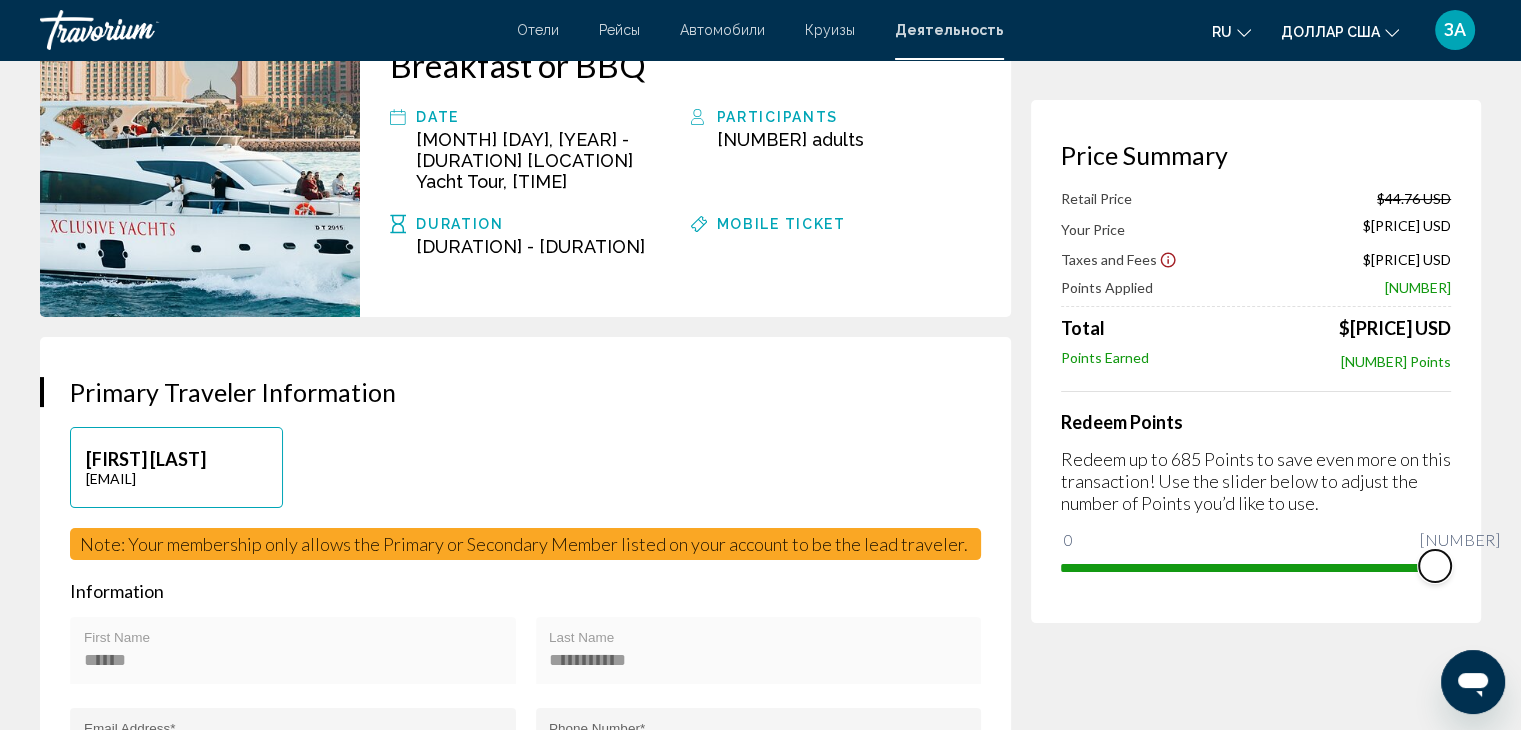 drag, startPoint x: 1081, startPoint y: 547, endPoint x: 1468, endPoint y: 557, distance: 387.12918 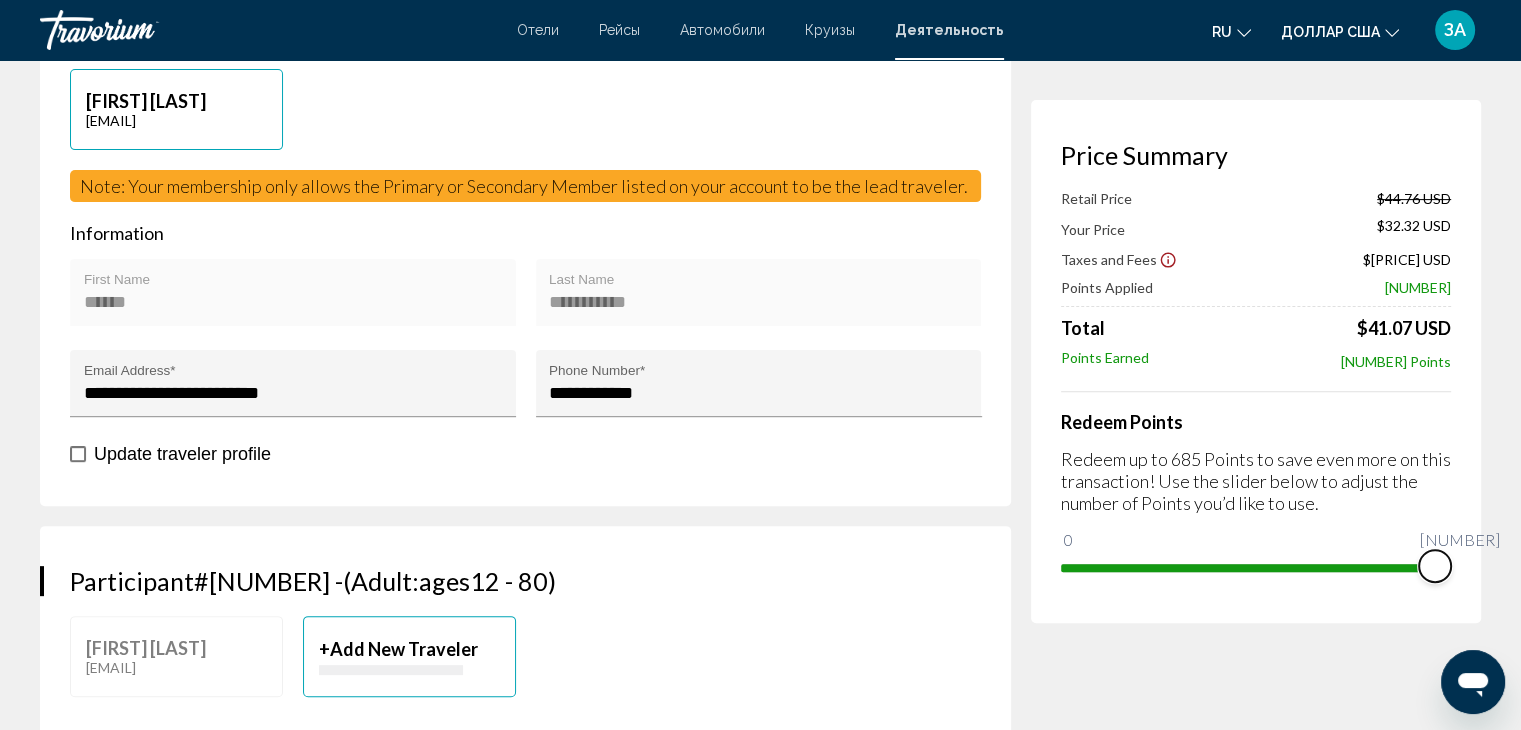 scroll, scrollTop: 0, scrollLeft: 0, axis: both 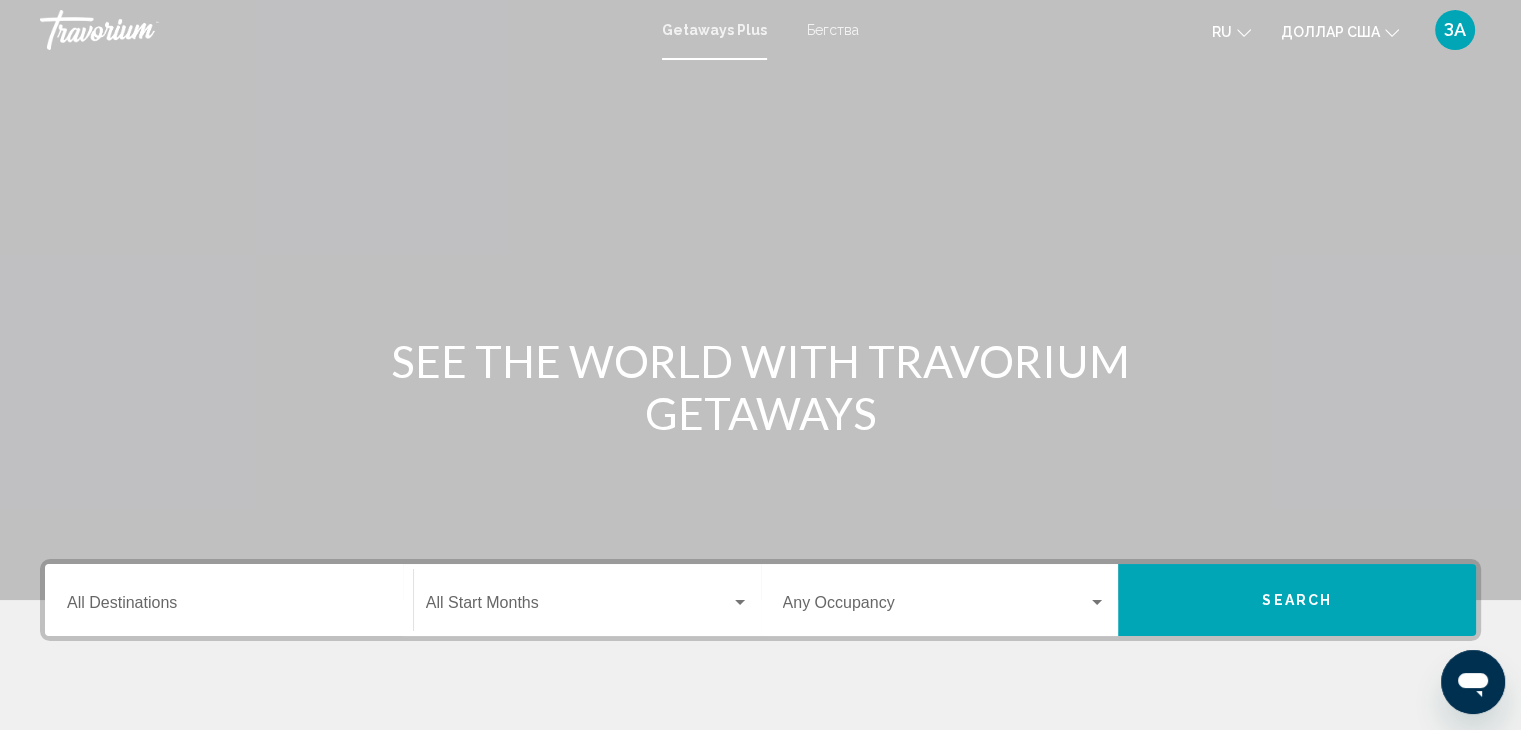 click on "Destination All Destinations" at bounding box center [229, 600] 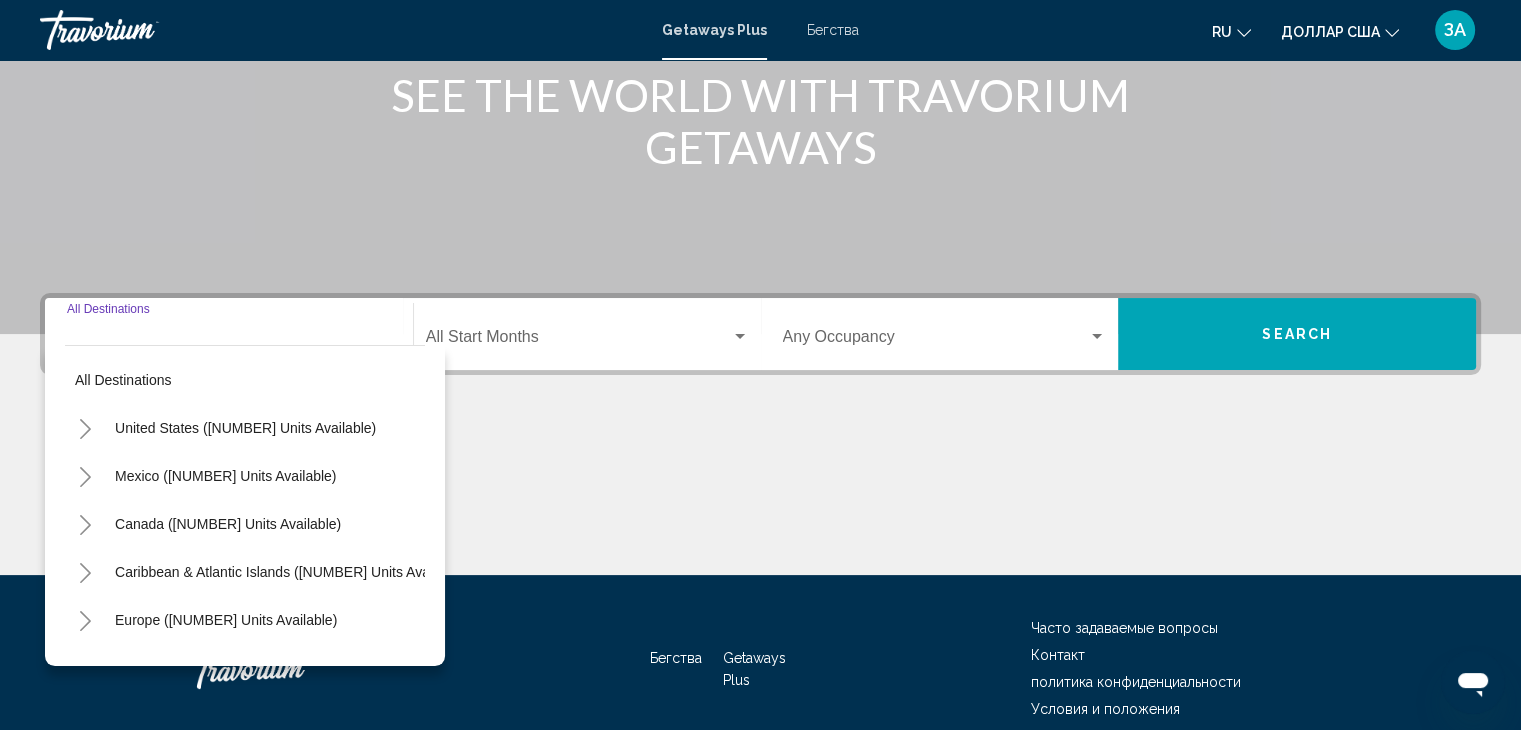scroll, scrollTop: 356, scrollLeft: 0, axis: vertical 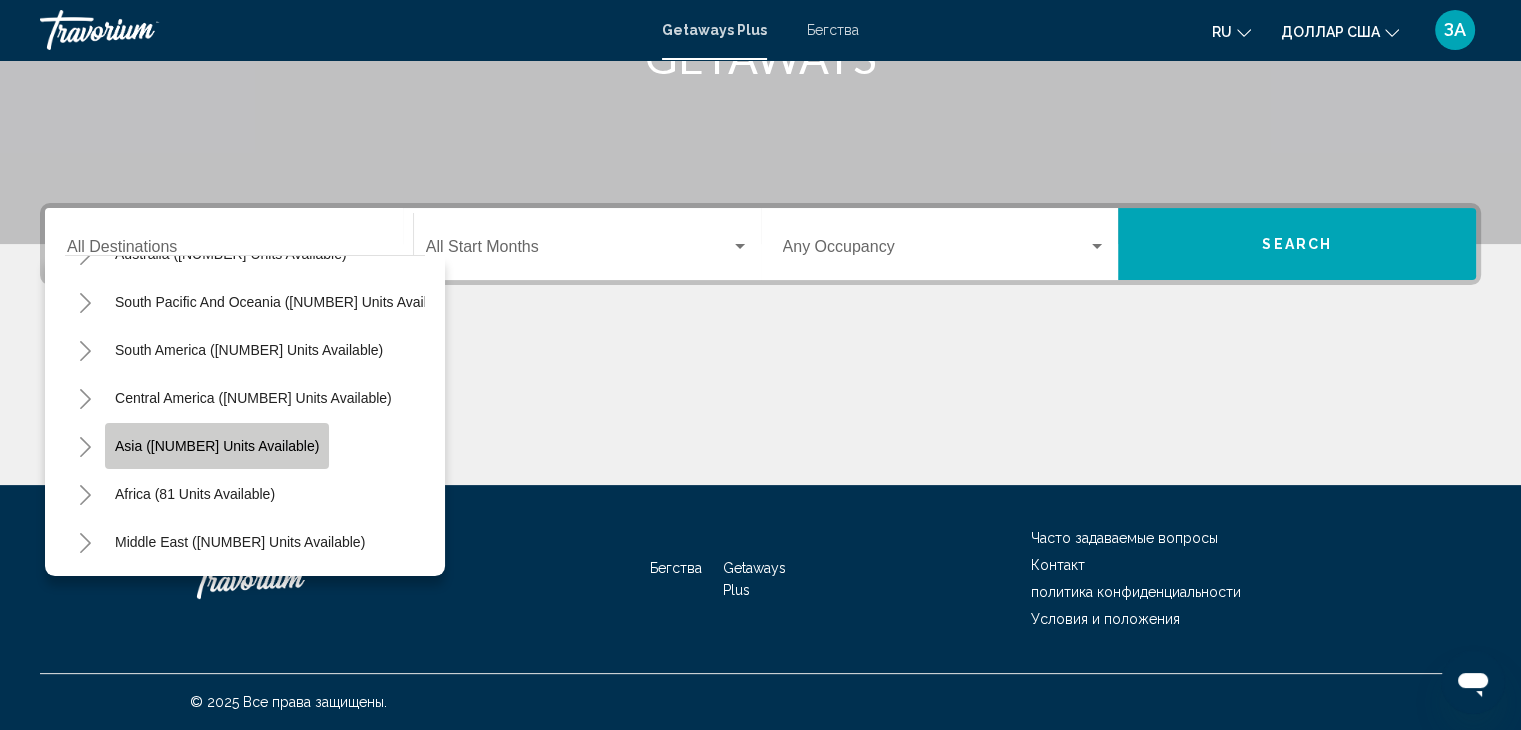 click on "Asia (2,974 units available)" at bounding box center (217, 446) 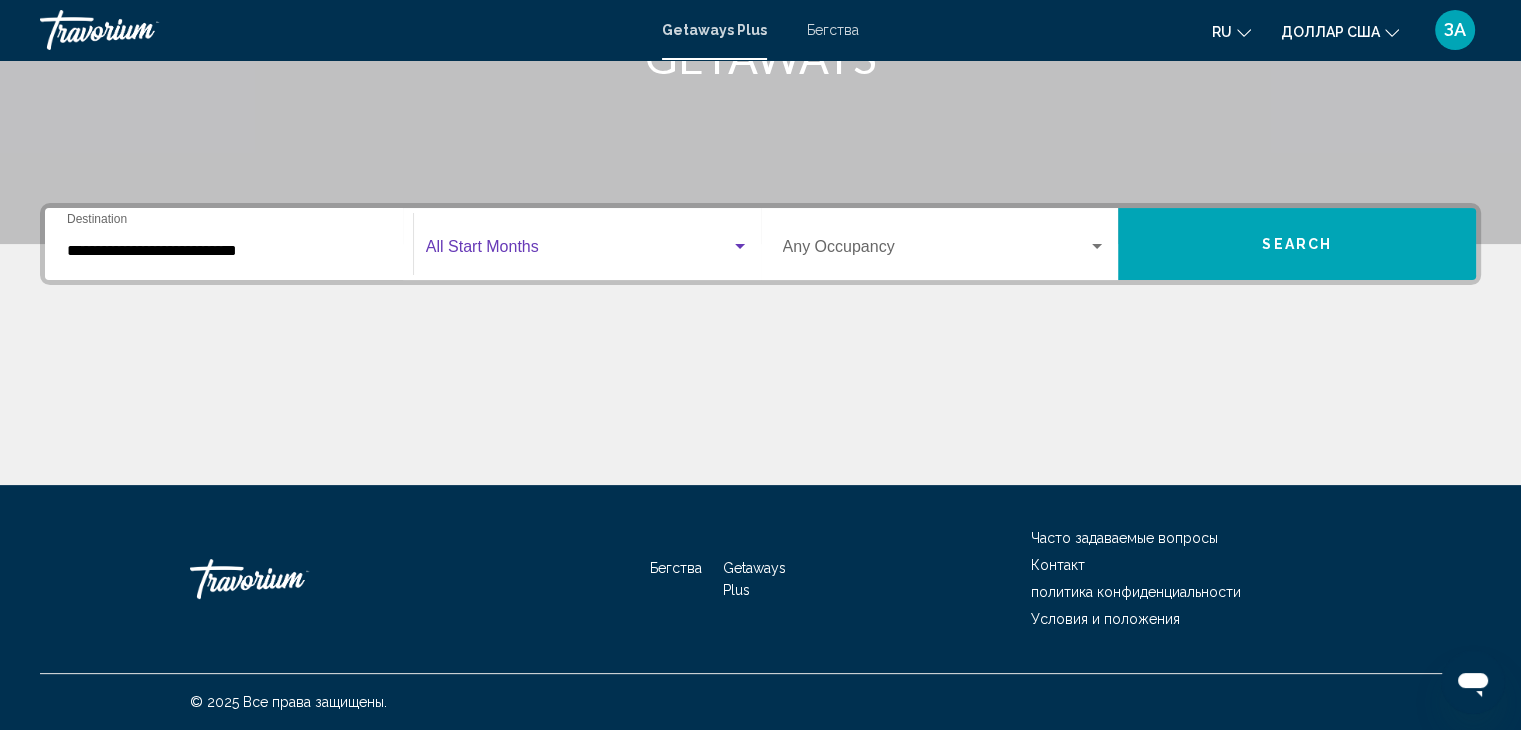 click at bounding box center [740, 247] 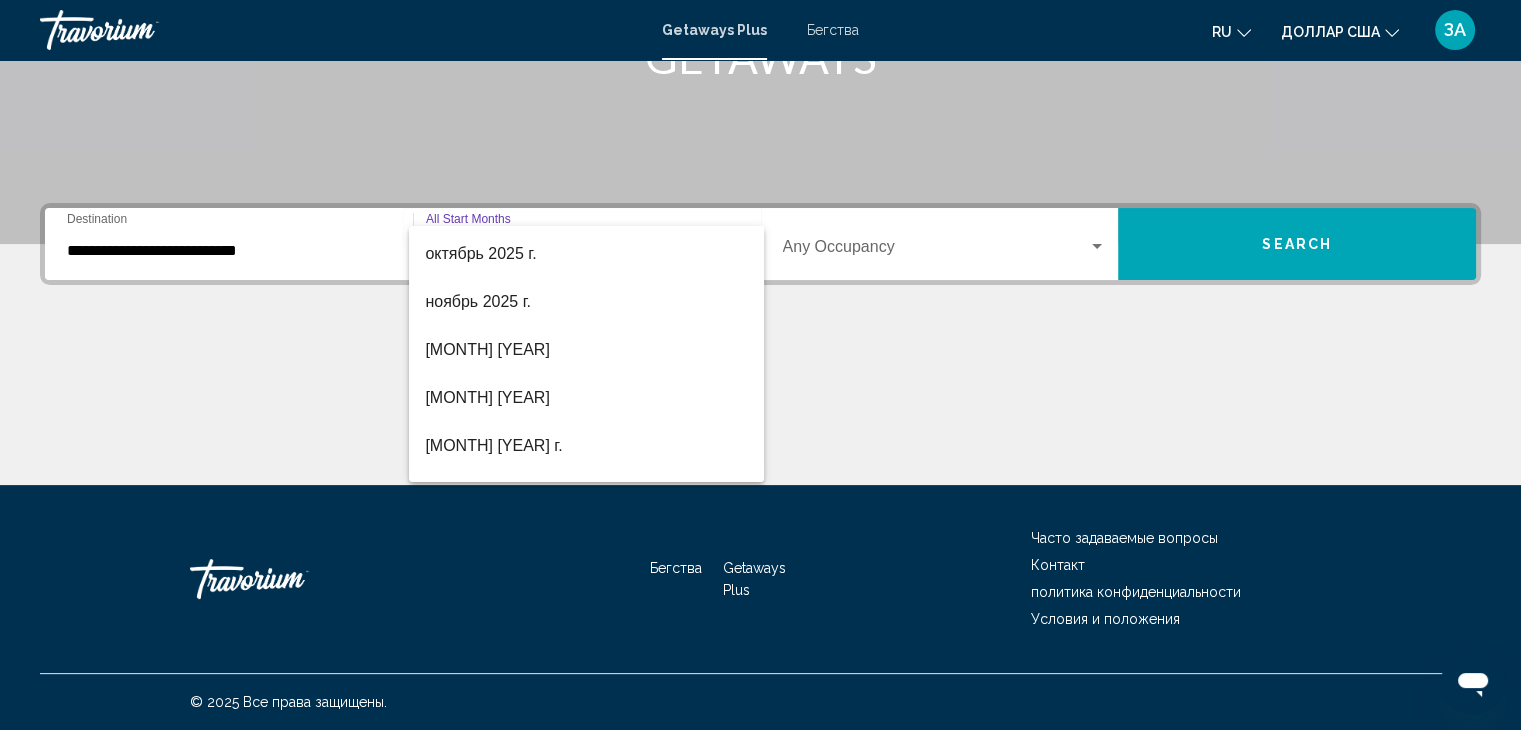 scroll, scrollTop: 200, scrollLeft: 0, axis: vertical 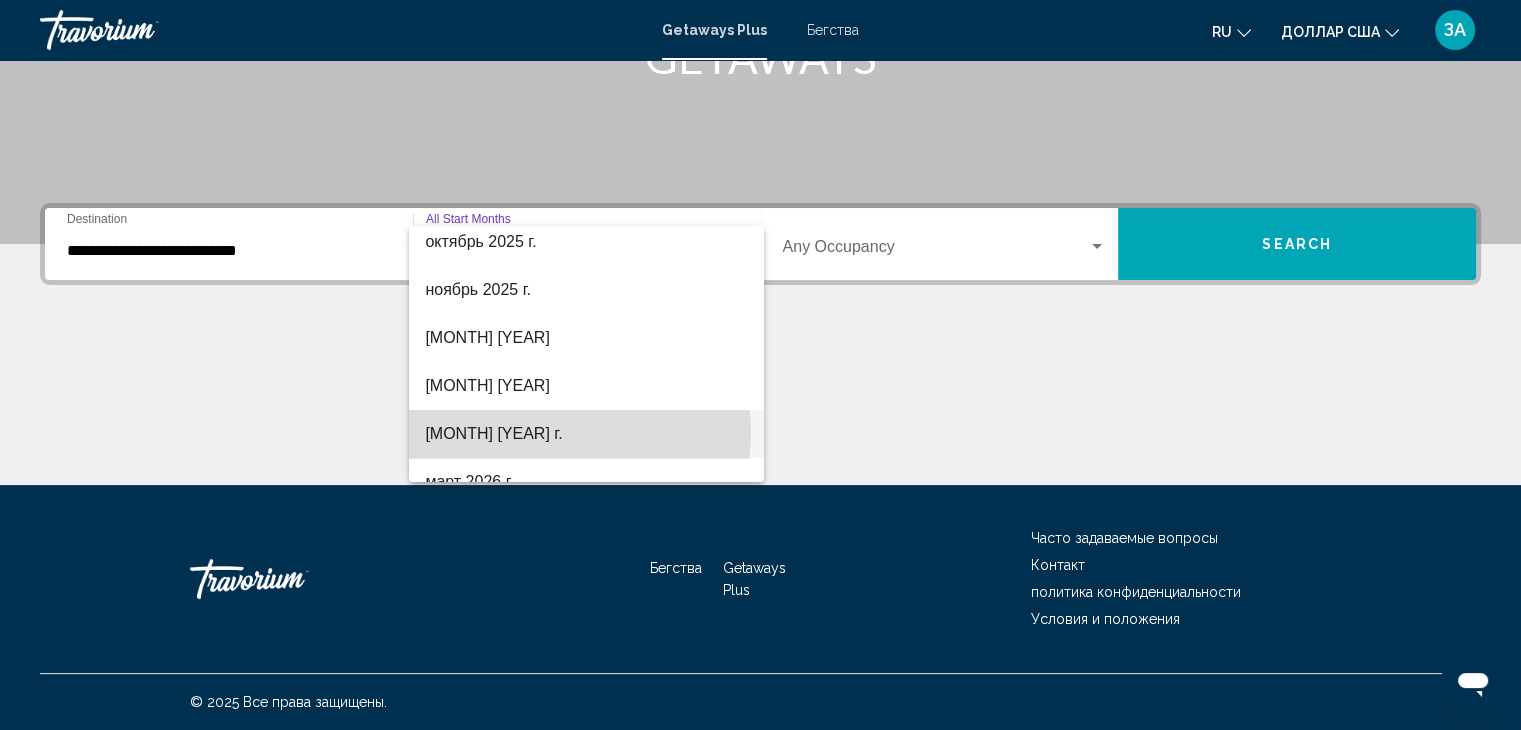 click on "февраль 2026 г." at bounding box center [586, 434] 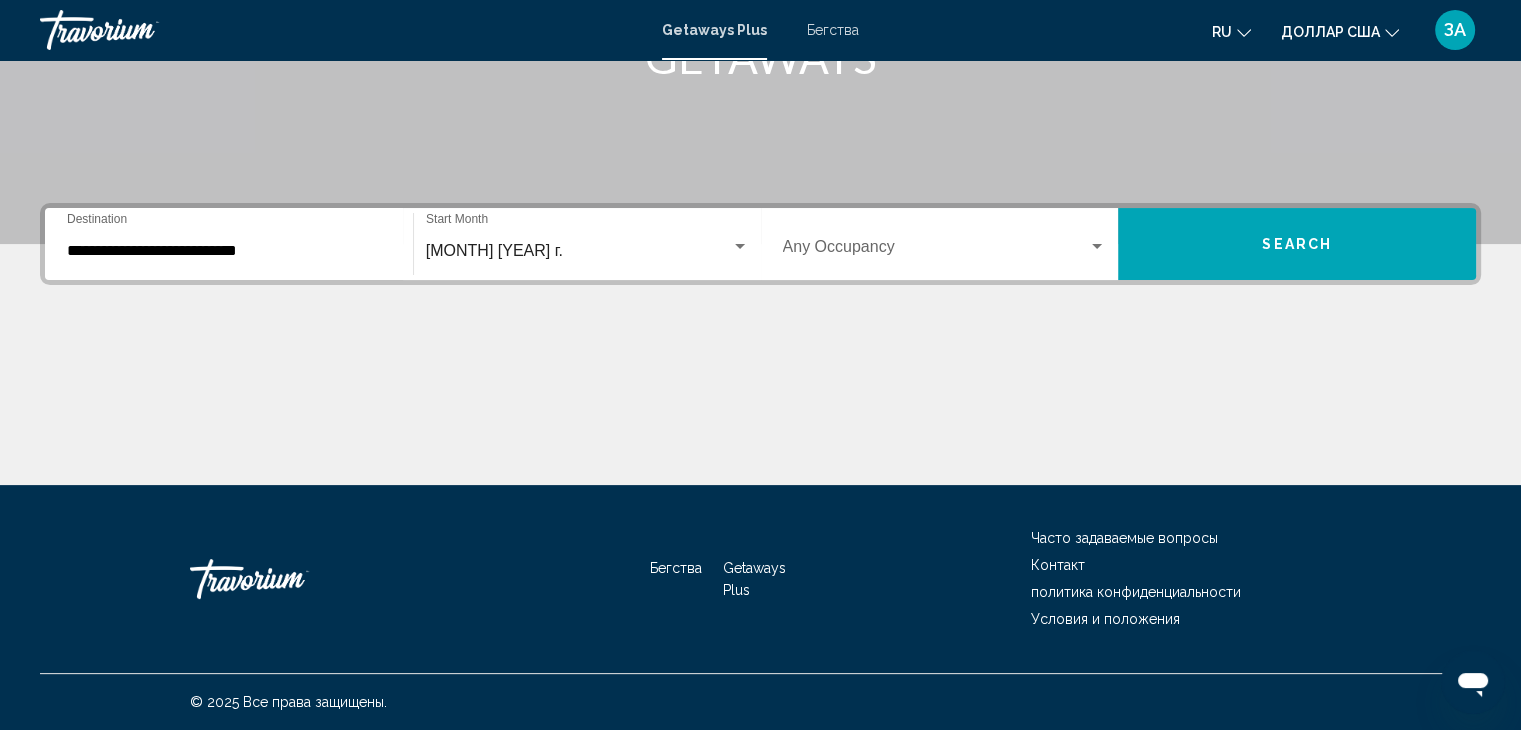 click on "Occupancy Any Occupancy" at bounding box center [945, 244] 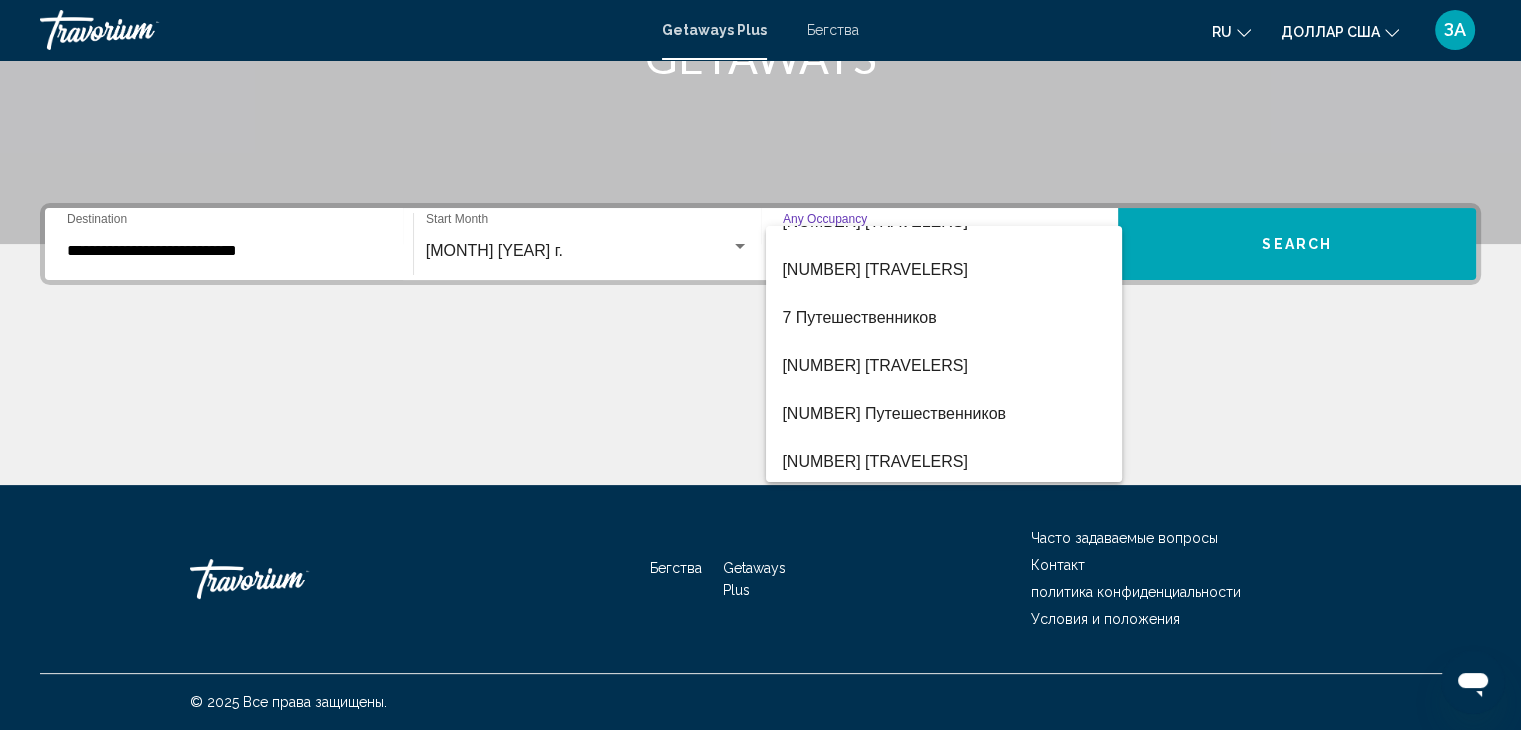 scroll, scrollTop: 224, scrollLeft: 0, axis: vertical 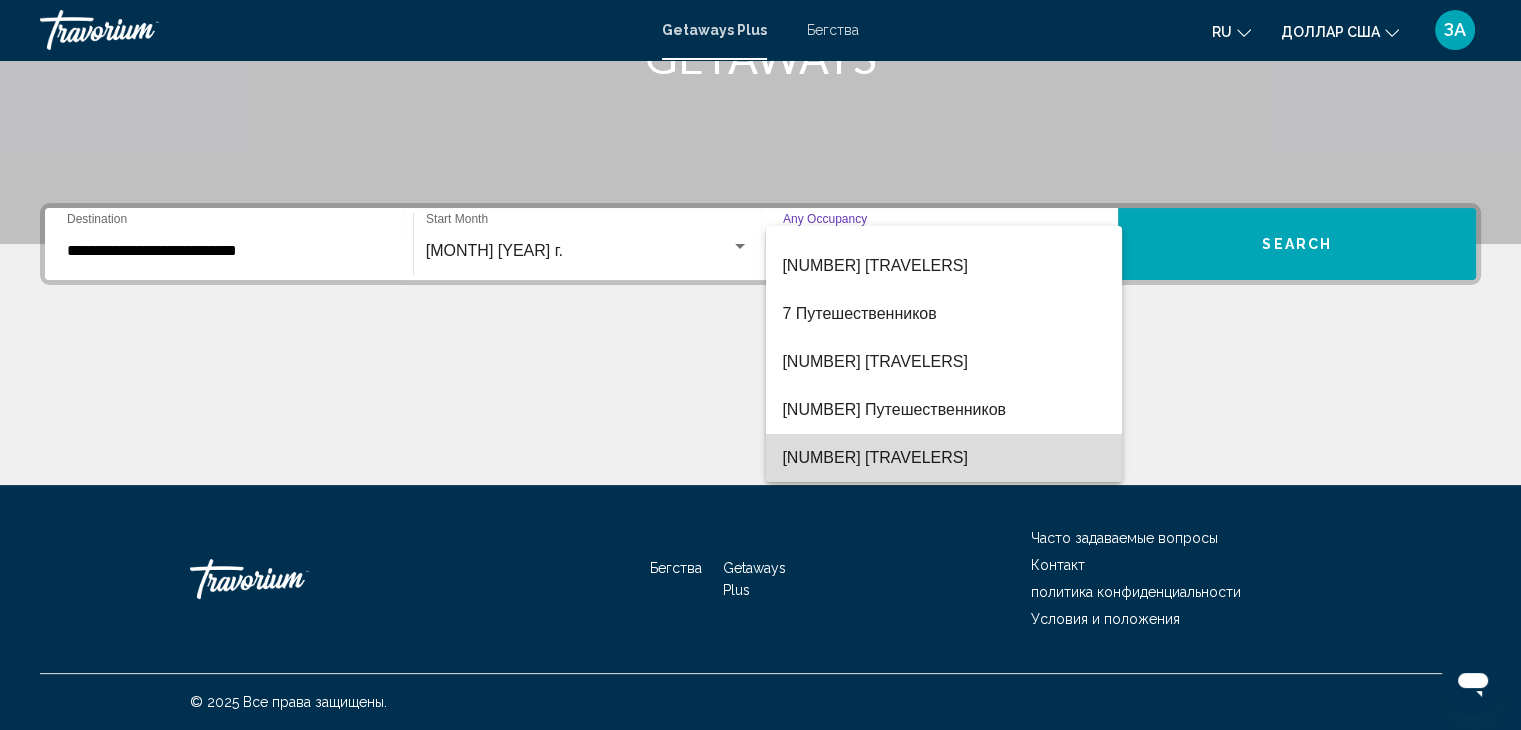 click on "10 Путешественников" at bounding box center [944, 458] 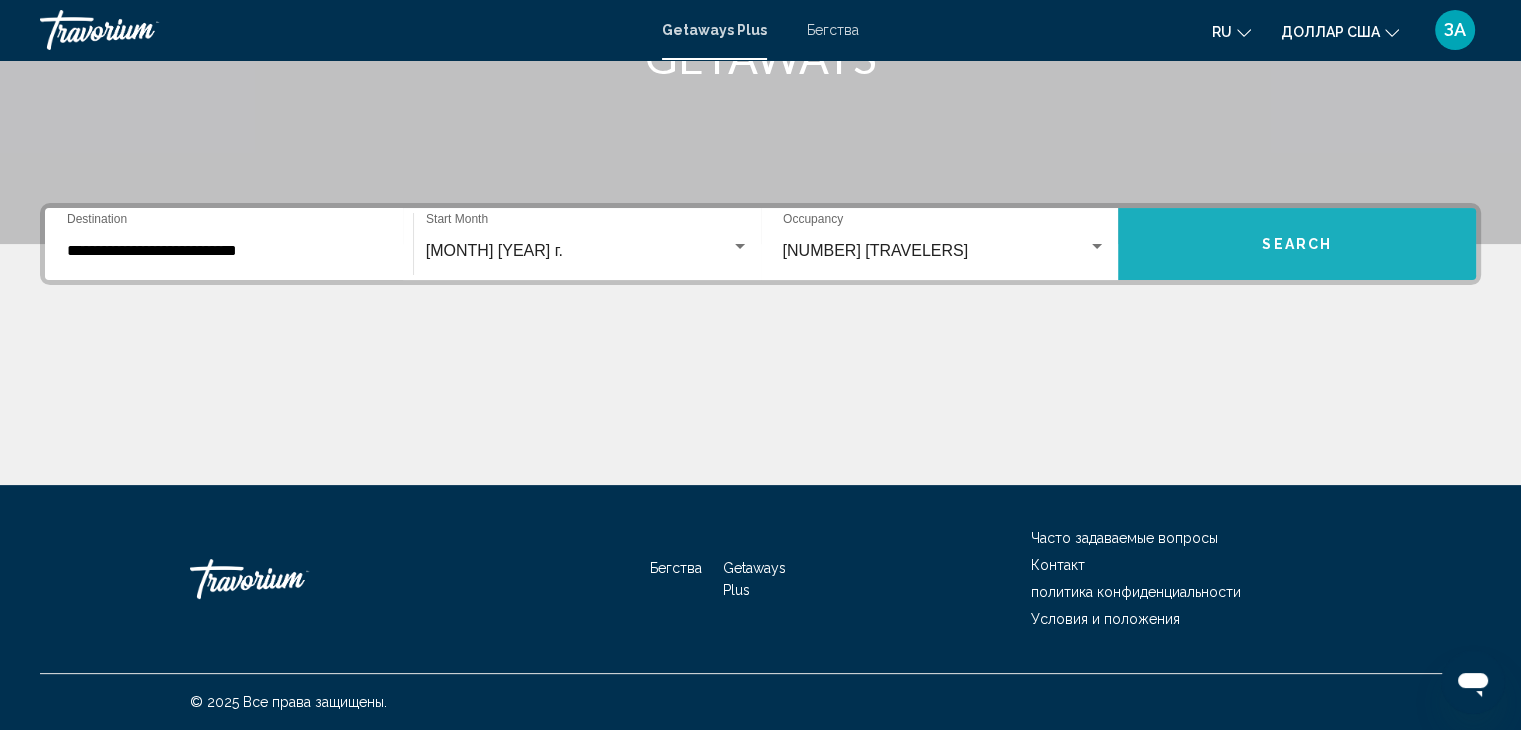 click on "Search" at bounding box center [1297, 244] 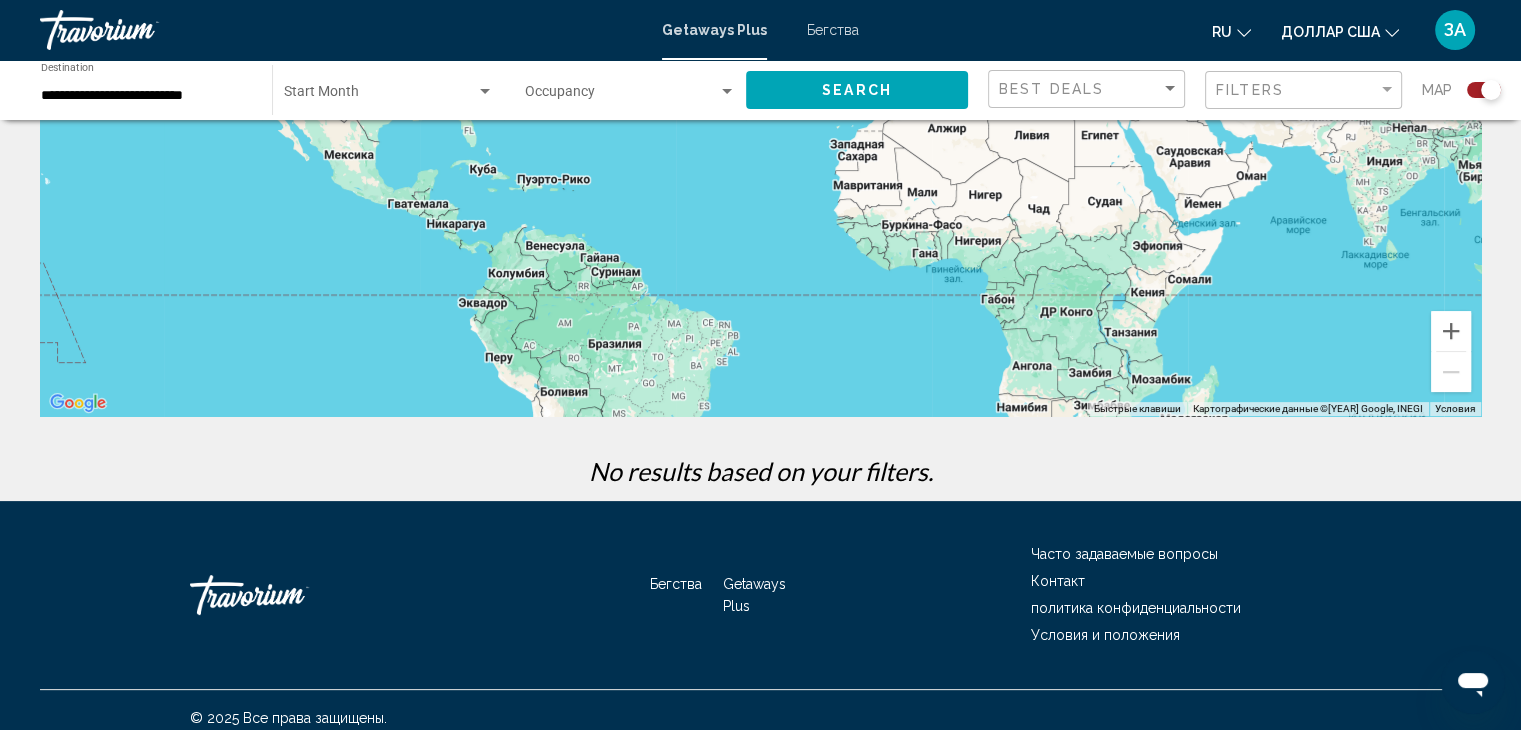 scroll, scrollTop: 340, scrollLeft: 0, axis: vertical 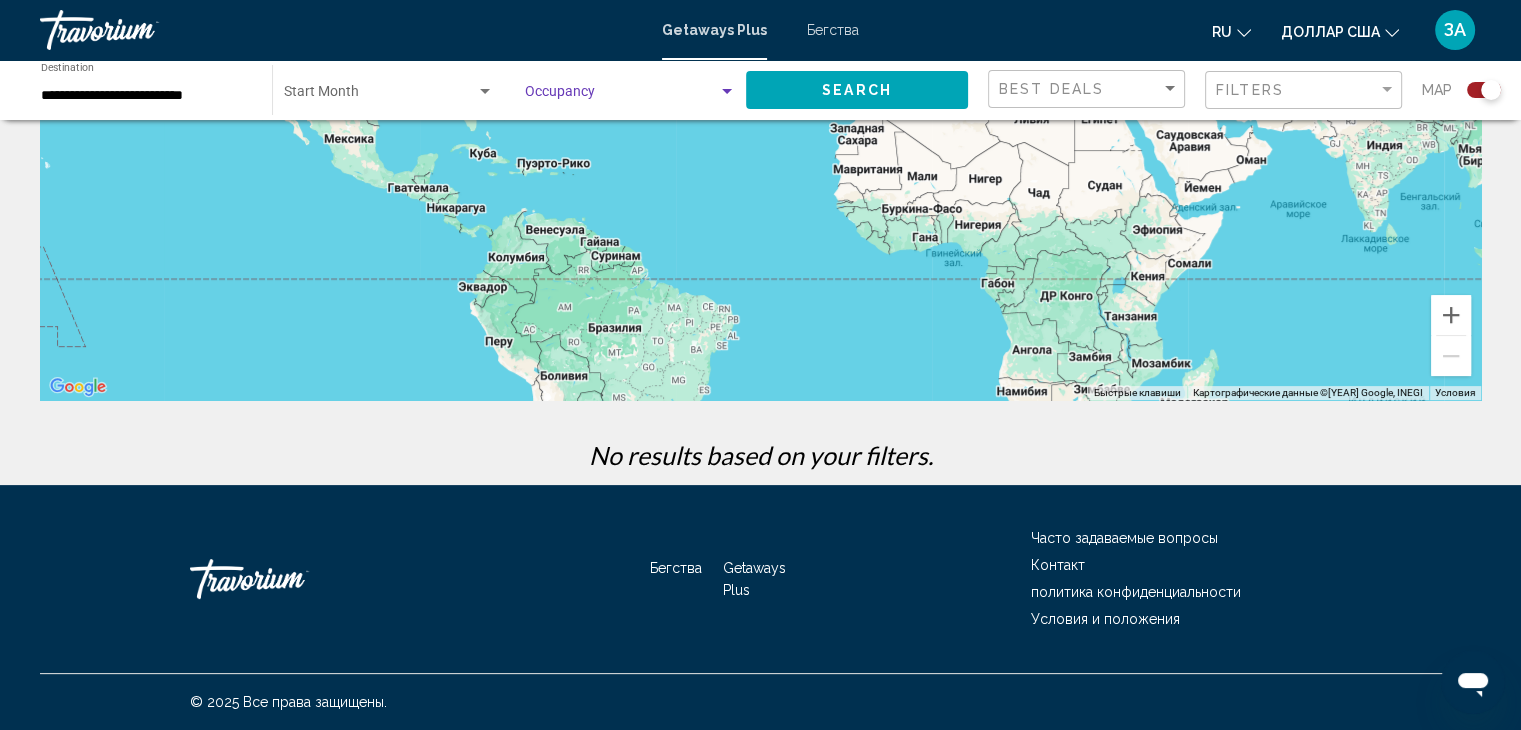 click at bounding box center (727, 91) 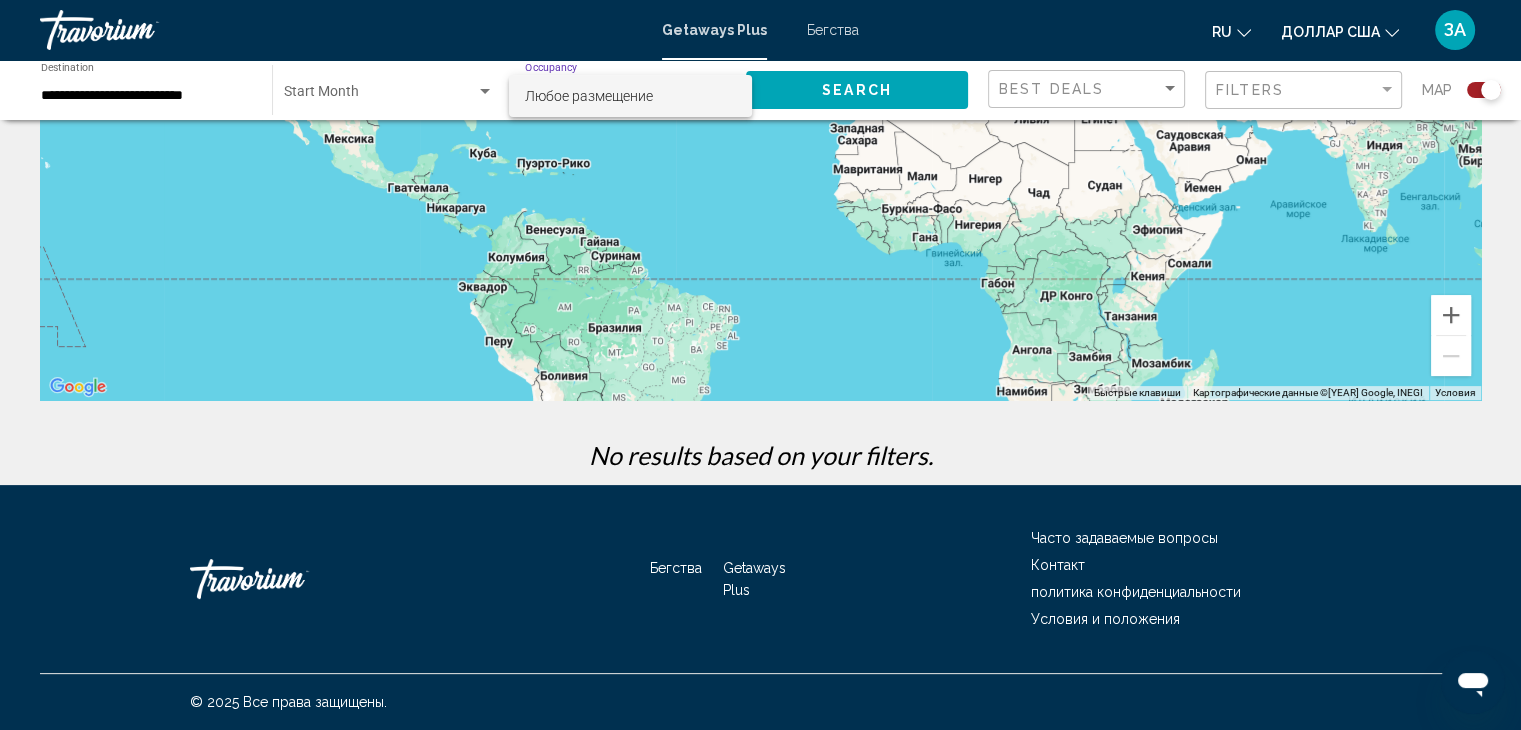 click at bounding box center (760, 365) 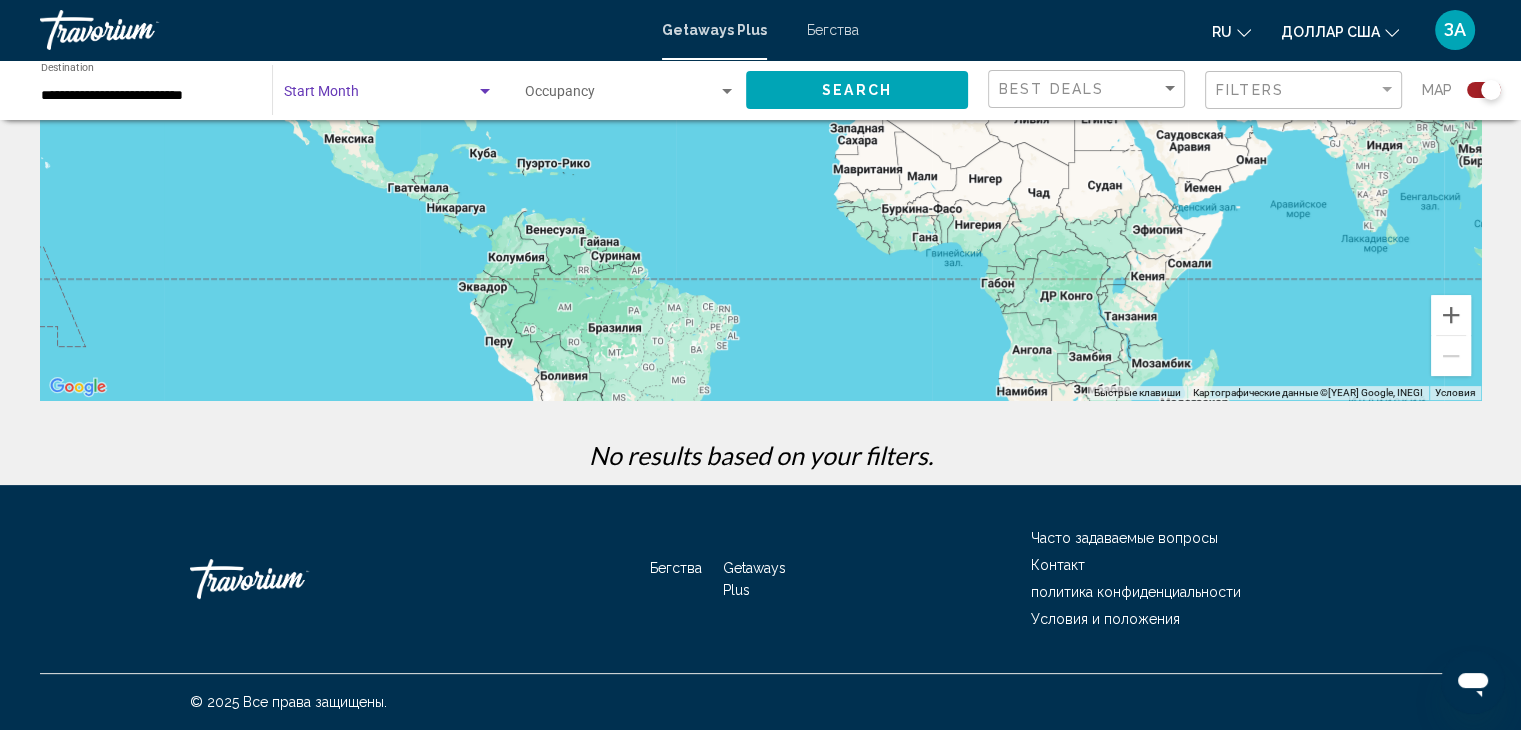 click at bounding box center (485, 91) 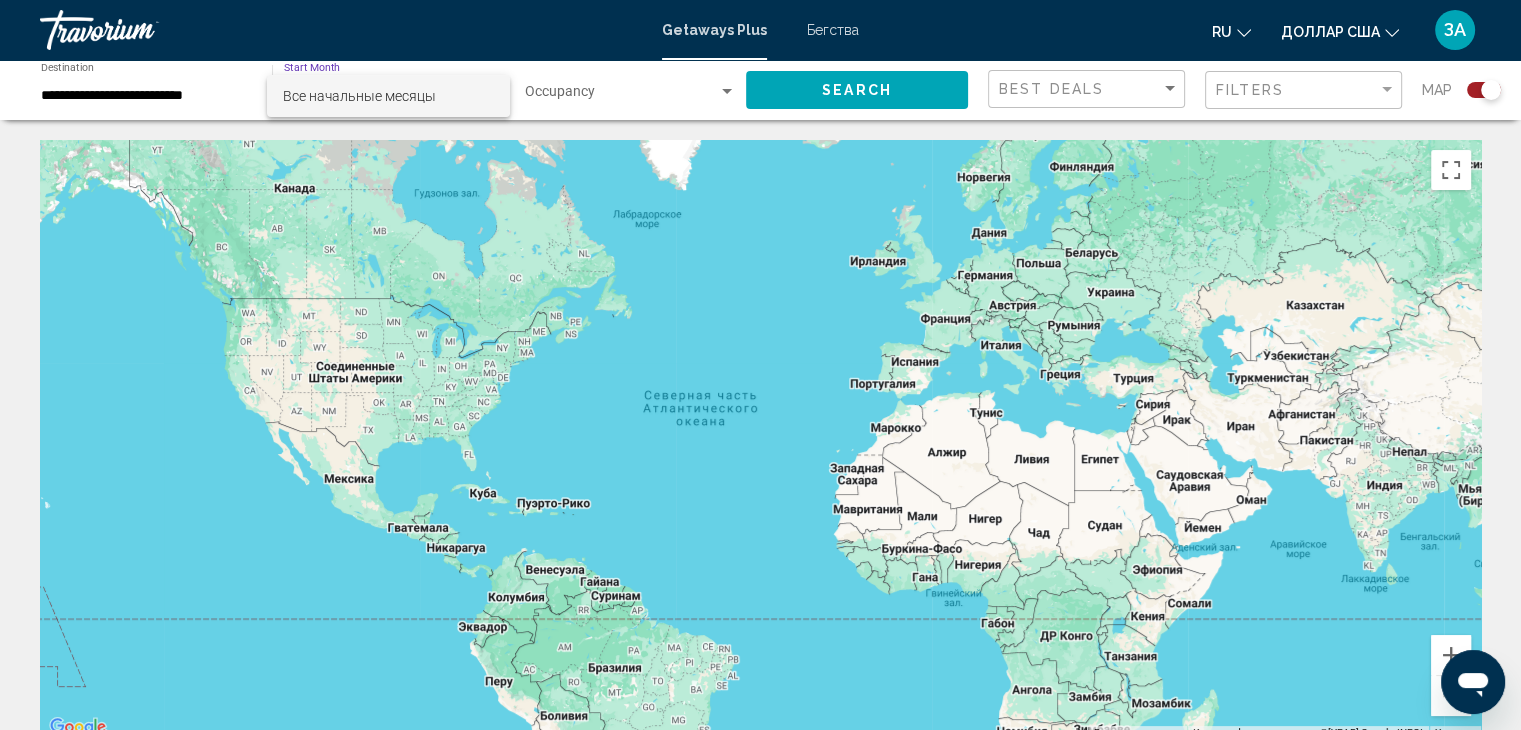 scroll, scrollTop: 0, scrollLeft: 0, axis: both 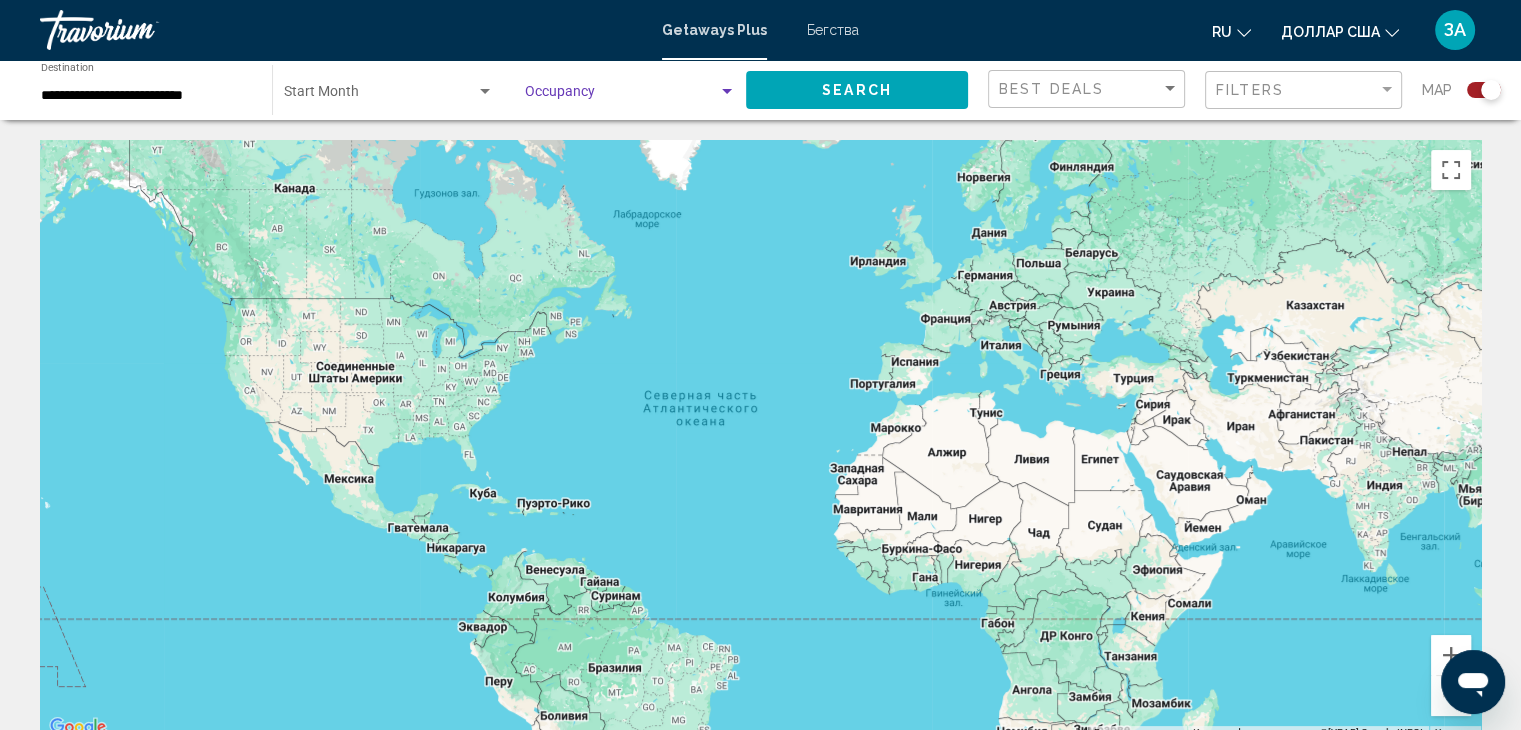 click at bounding box center (727, 92) 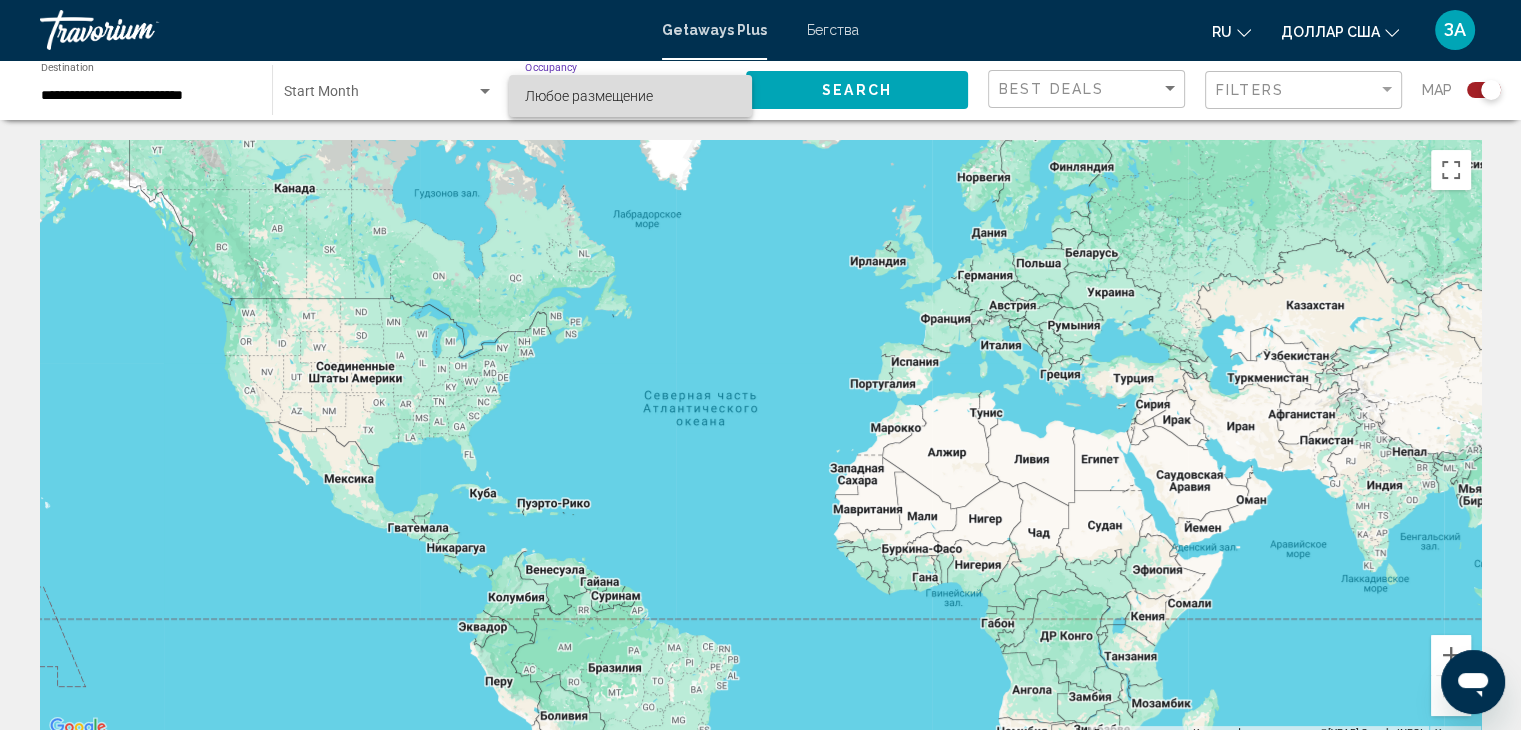 click on "Любое размещение" at bounding box center [630, 96] 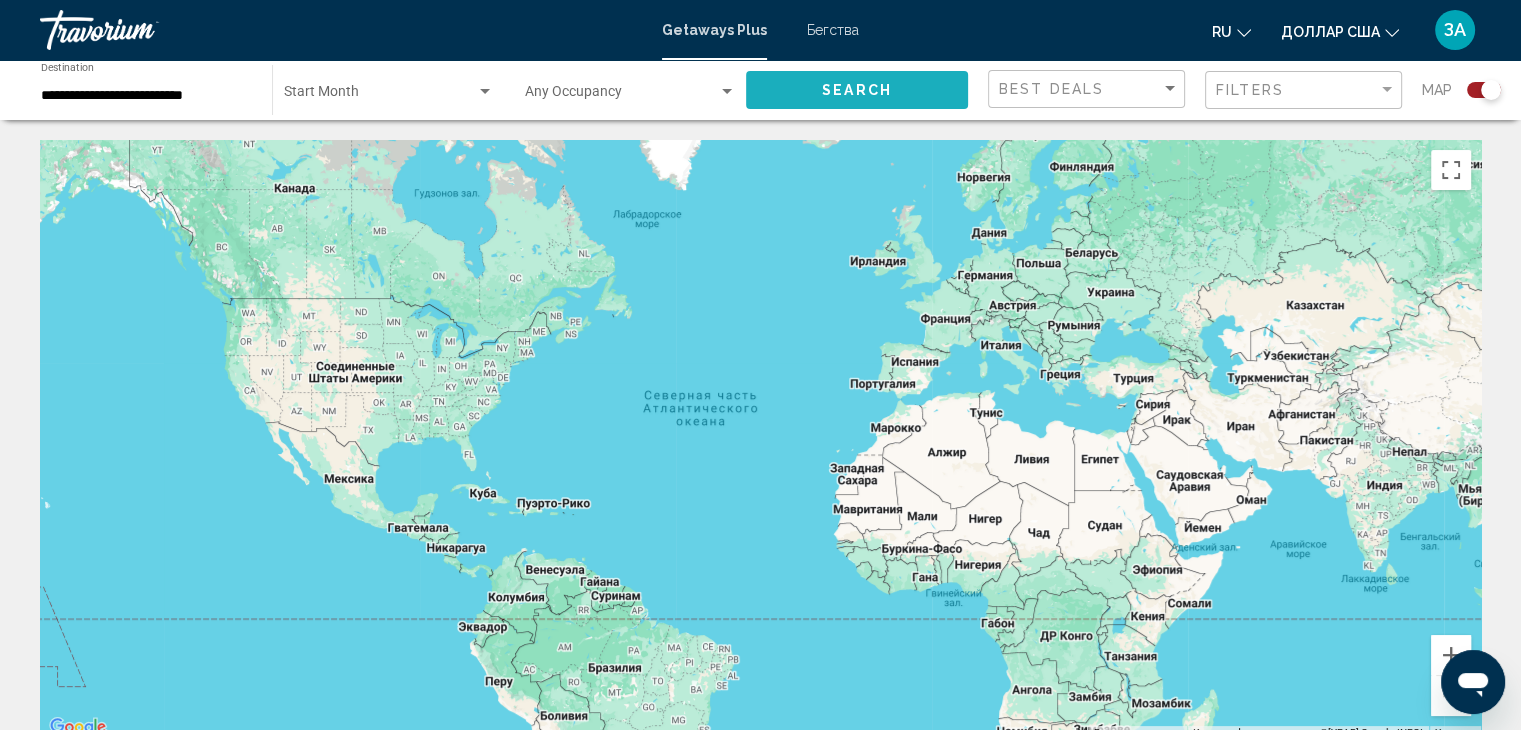 click on "Search" at bounding box center (857, 89) 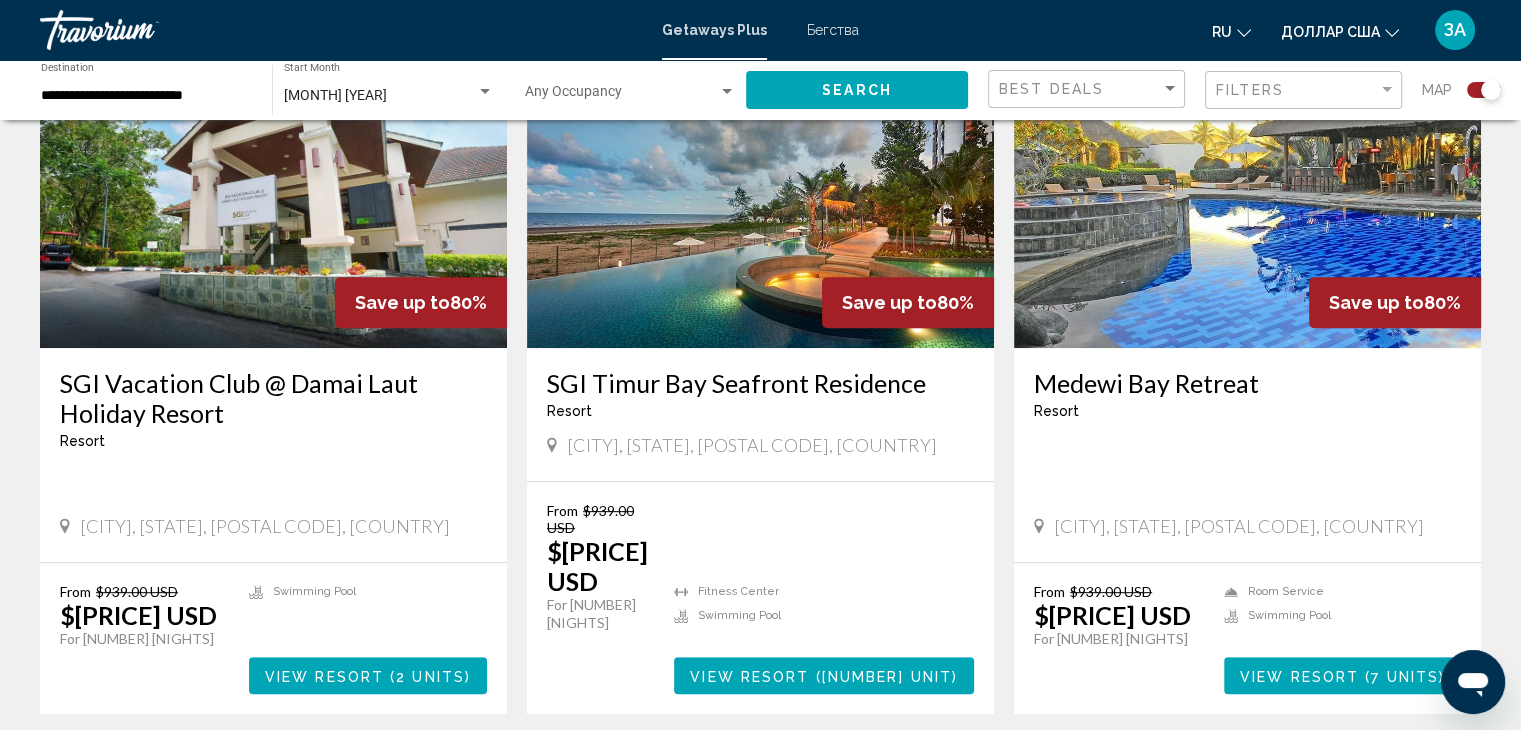 scroll, scrollTop: 796, scrollLeft: 0, axis: vertical 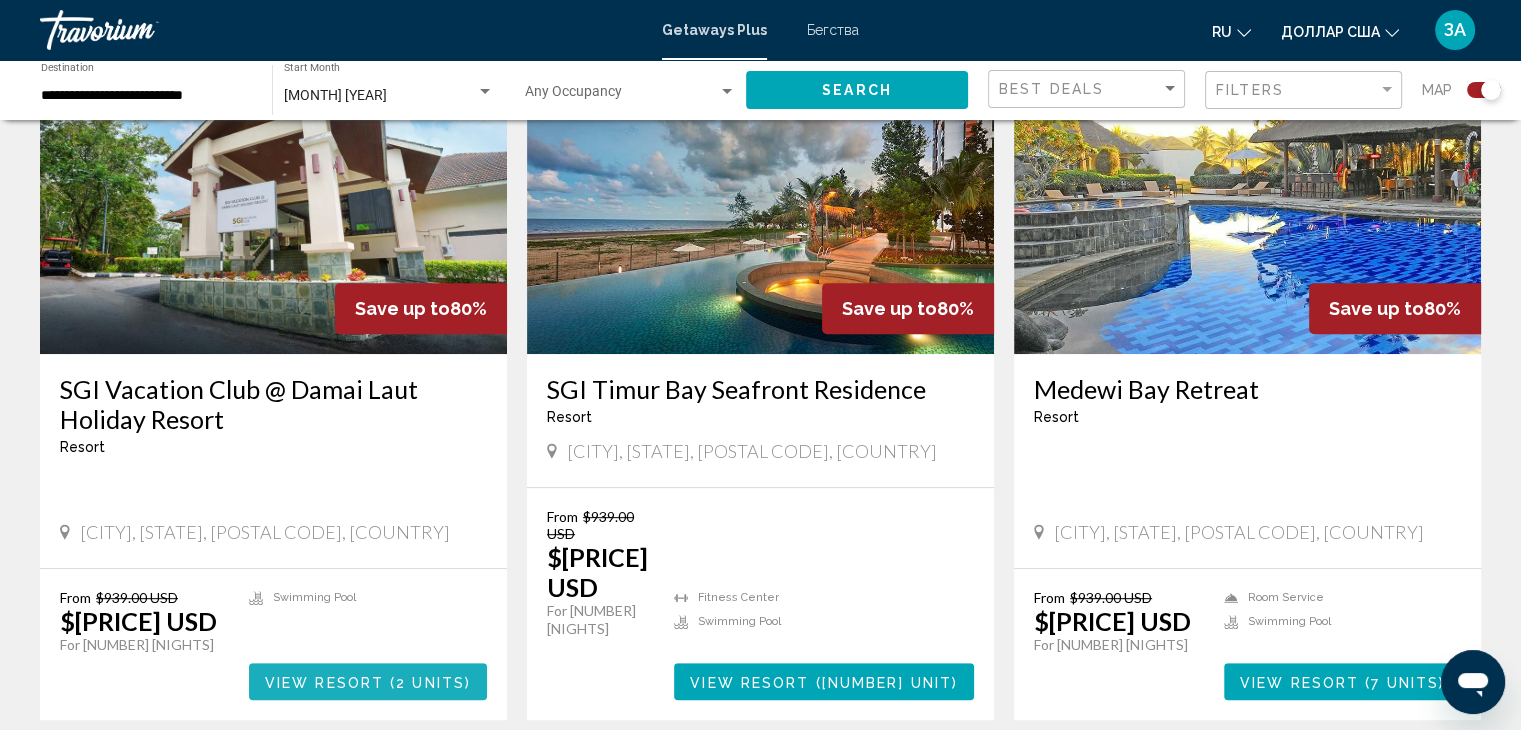 click on "View Resort" at bounding box center (324, 682) 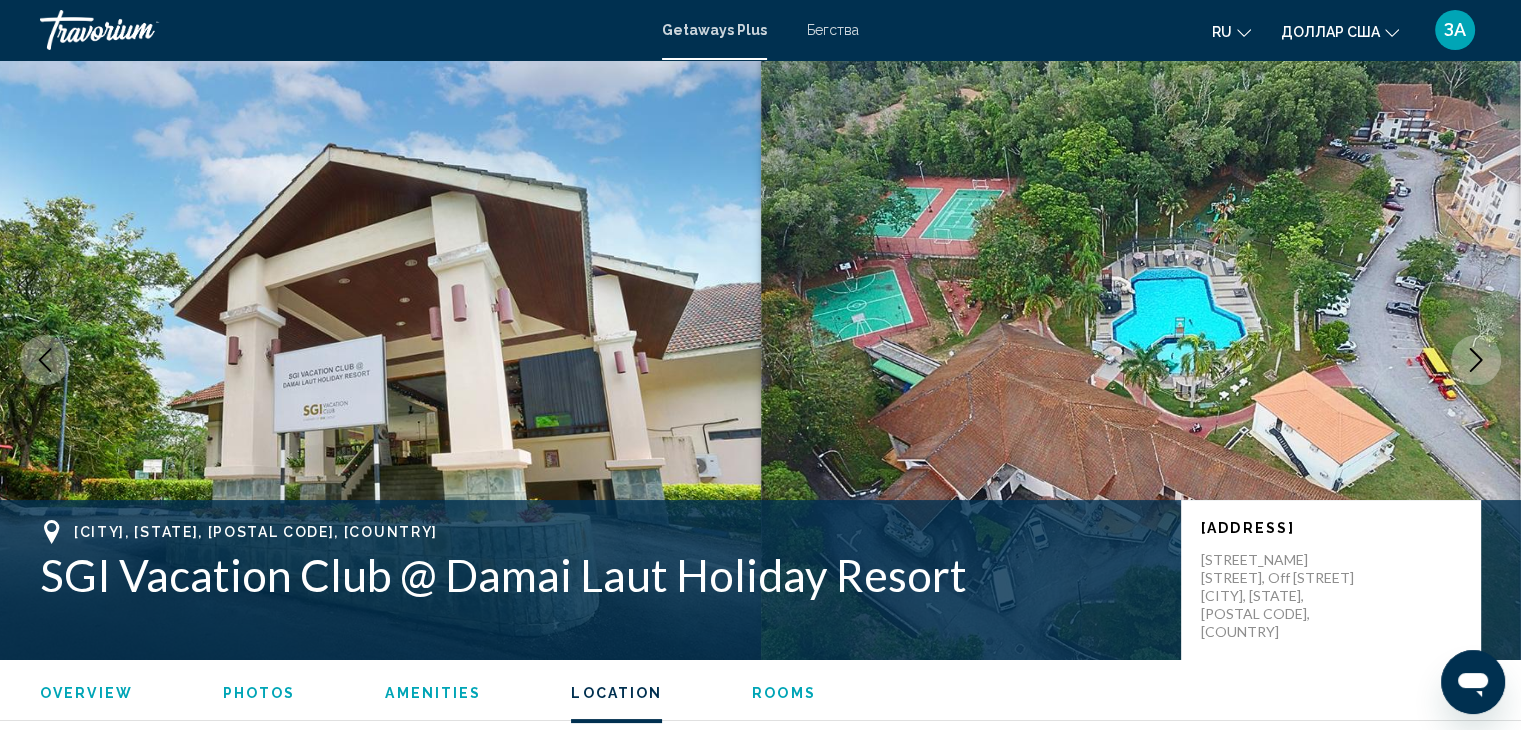 scroll, scrollTop: 2211, scrollLeft: 0, axis: vertical 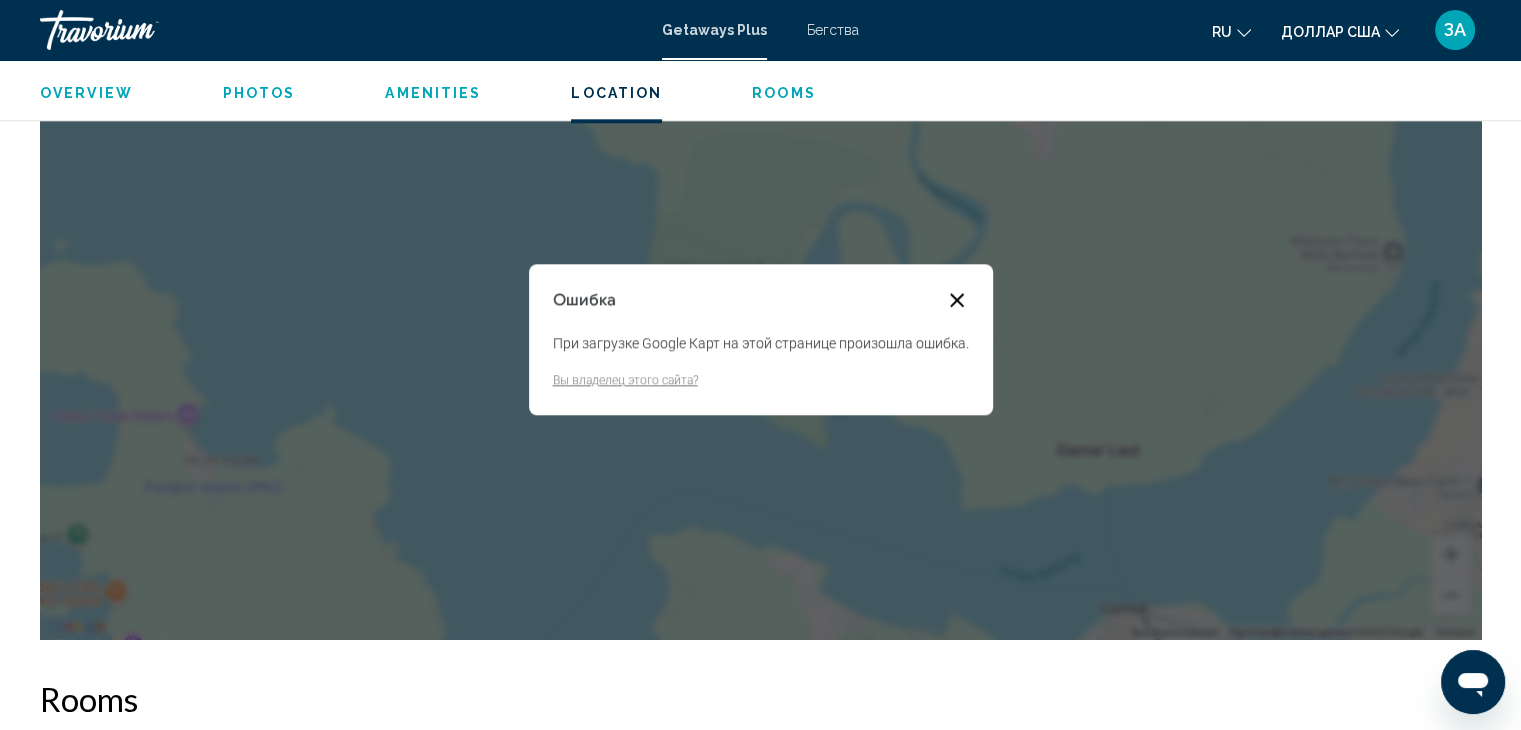 click at bounding box center (957, 300) 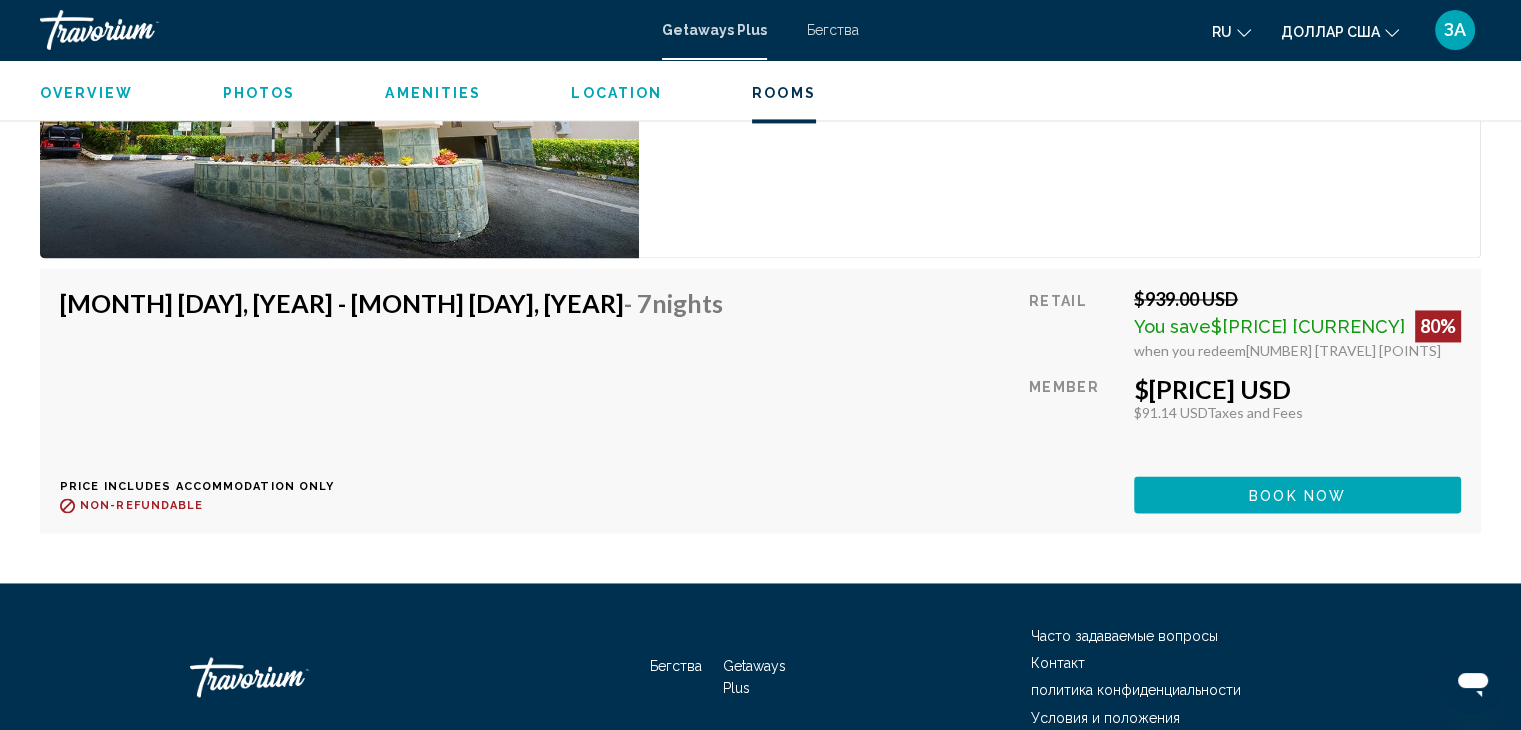scroll, scrollTop: 3112, scrollLeft: 0, axis: vertical 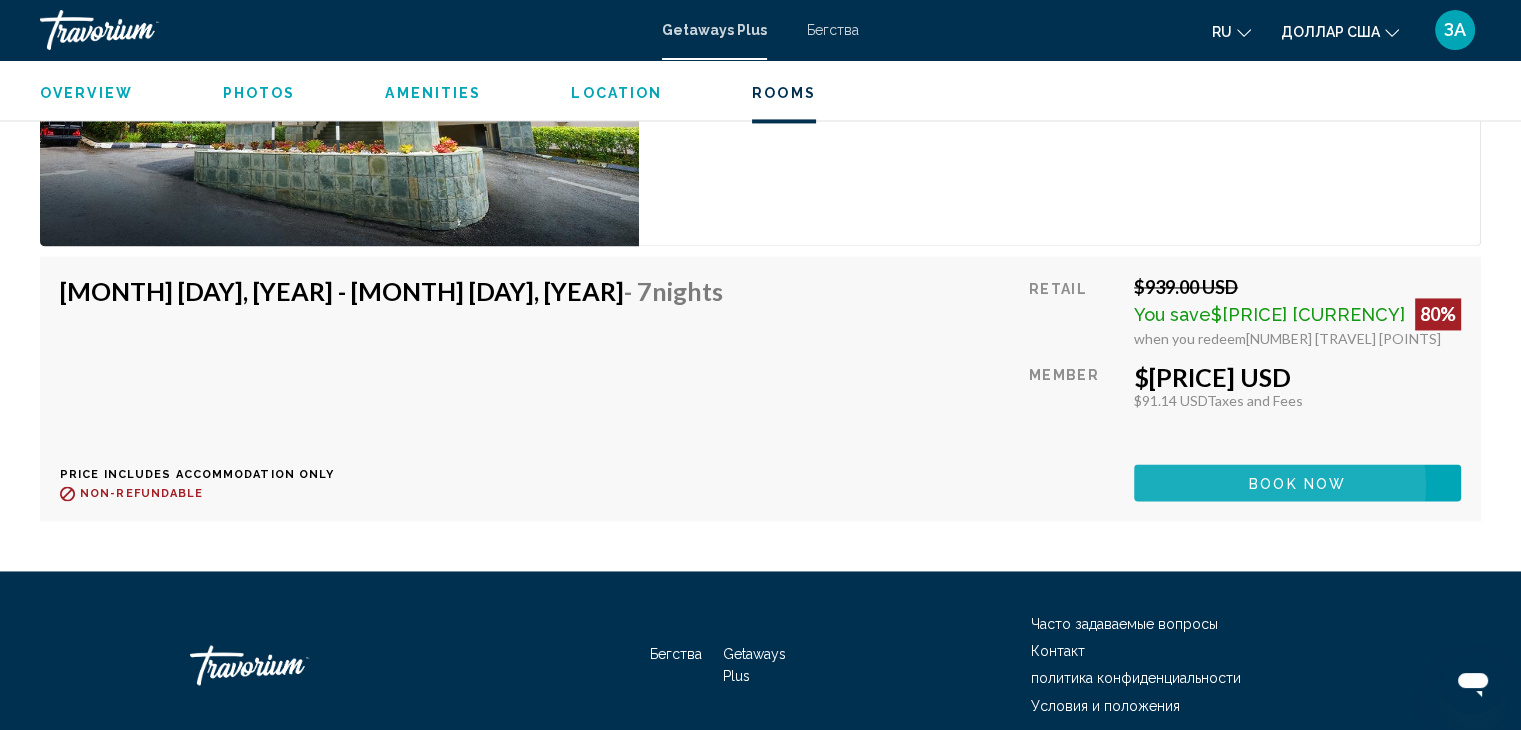 click on "Book now" at bounding box center (1297, 483) 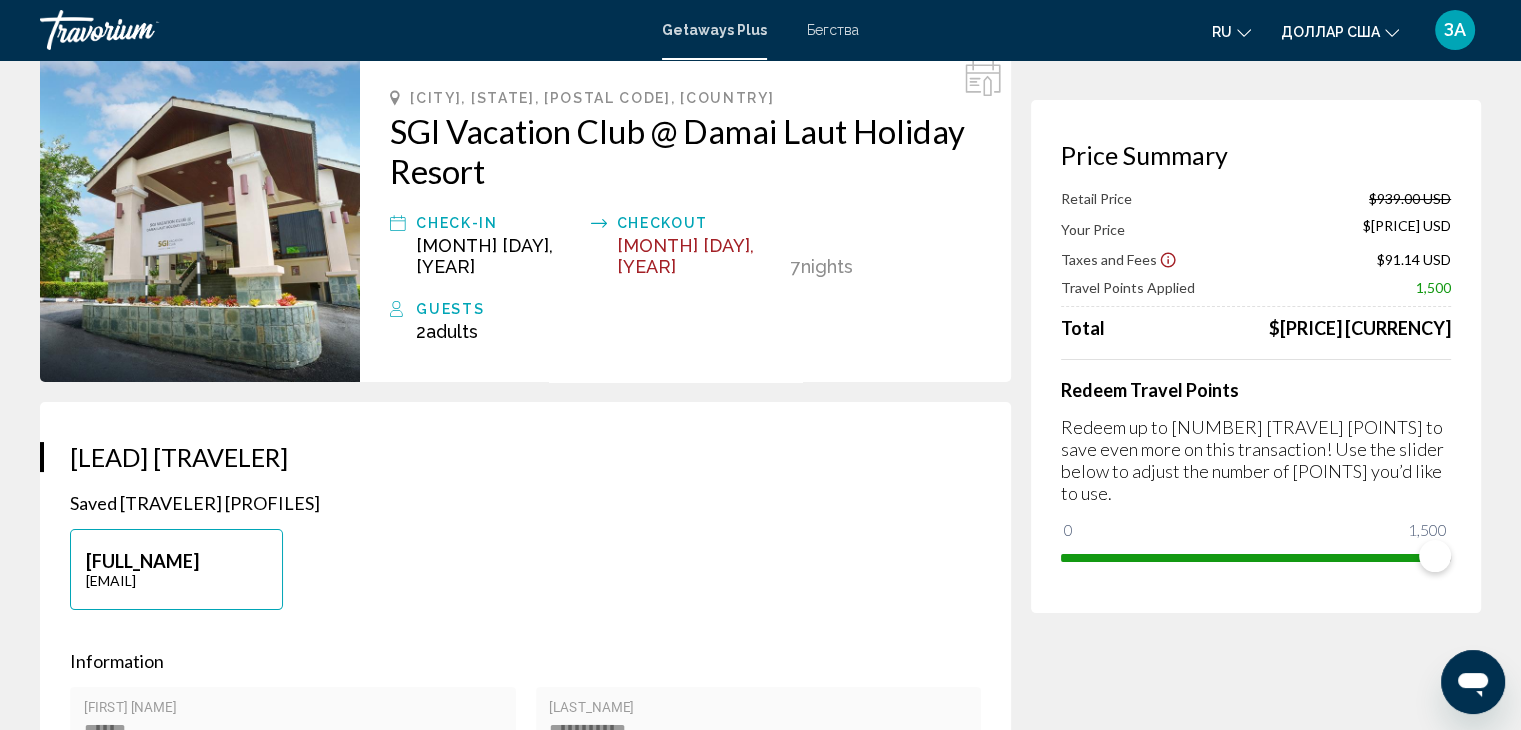 scroll, scrollTop: 258, scrollLeft: 0, axis: vertical 